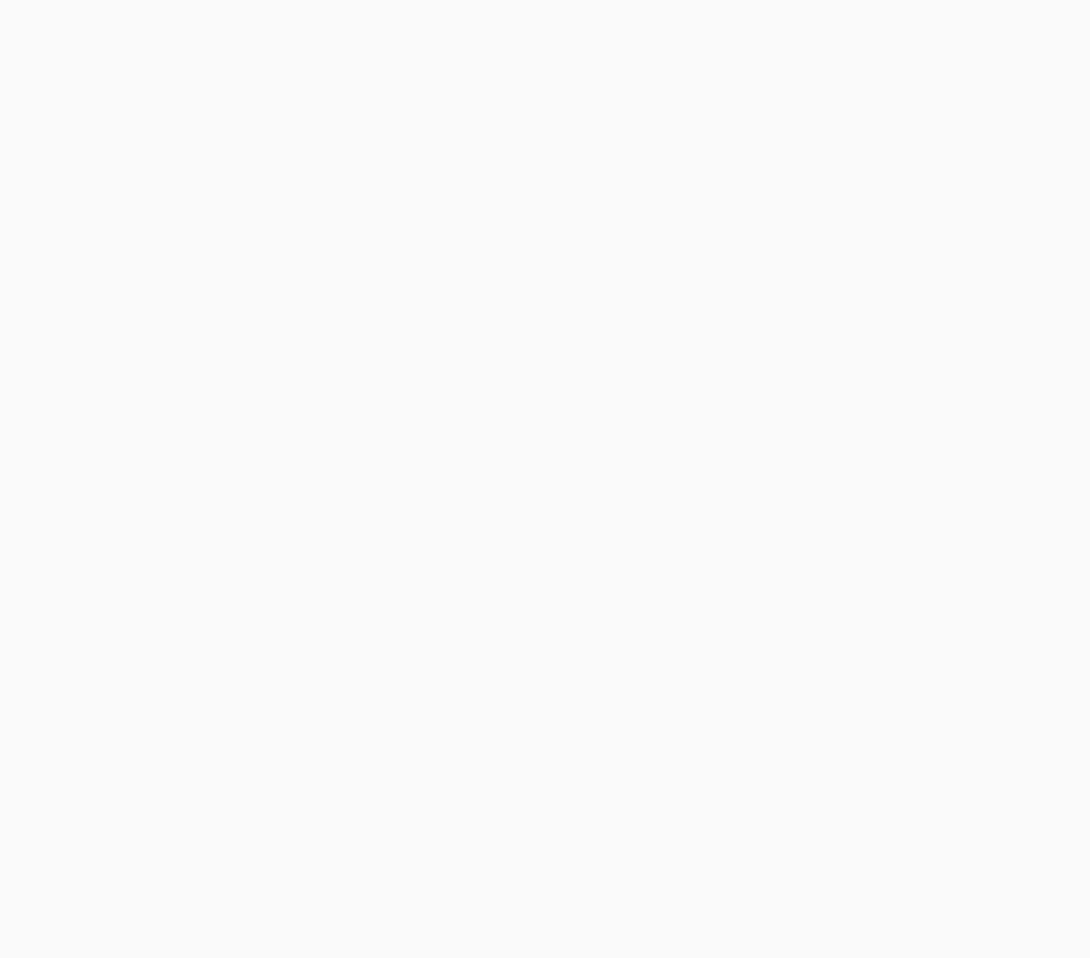 scroll, scrollTop: 0, scrollLeft: 0, axis: both 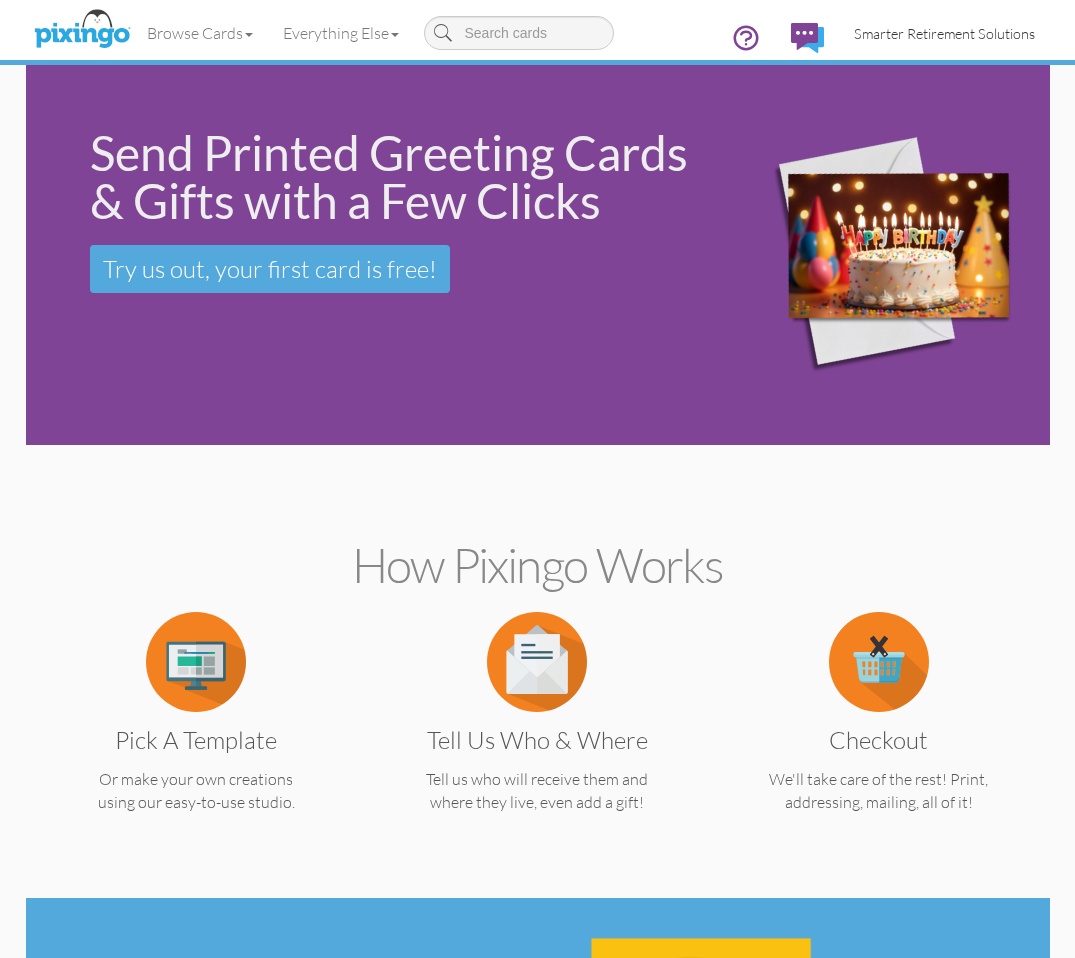 click on "Smarter Retirement Solutions" at bounding box center [944, 33] 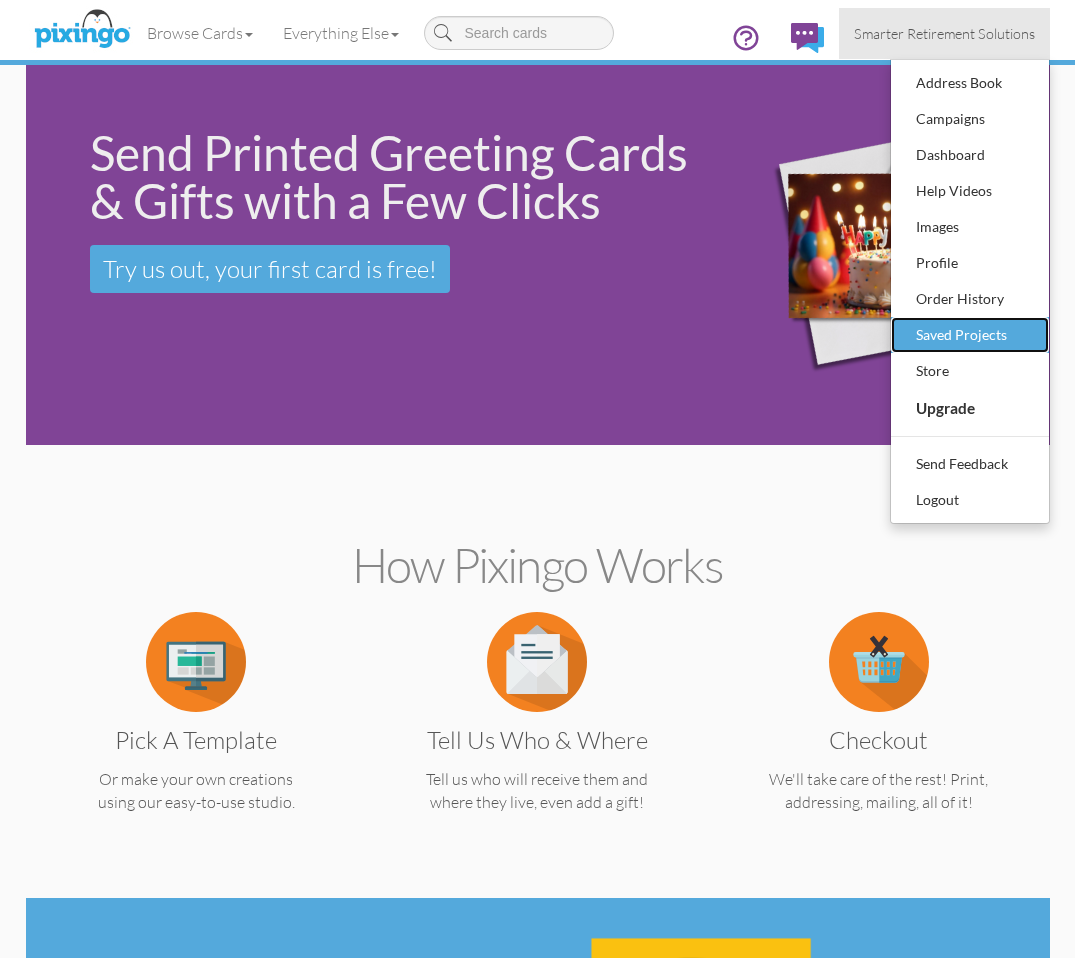 click on "Saved Projects" at bounding box center [970, 335] 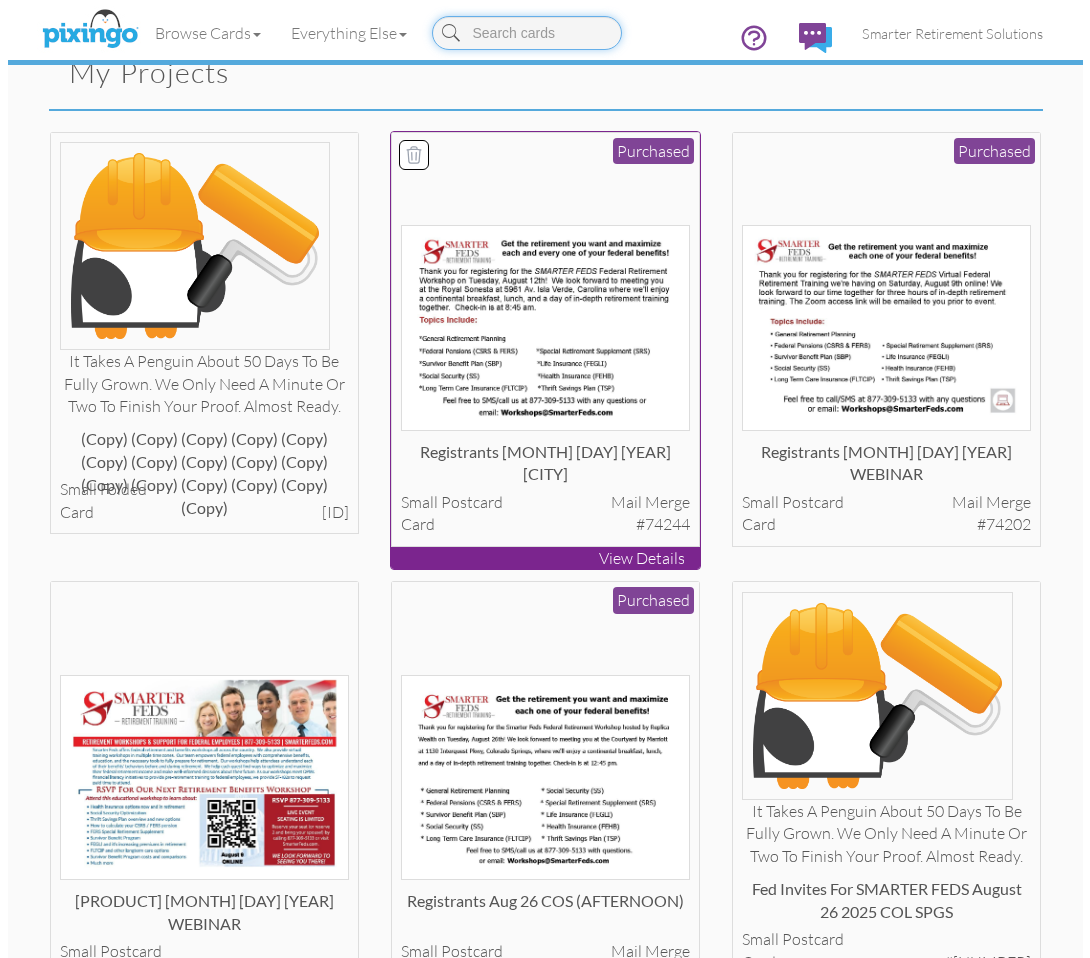 scroll, scrollTop: 200, scrollLeft: 0, axis: vertical 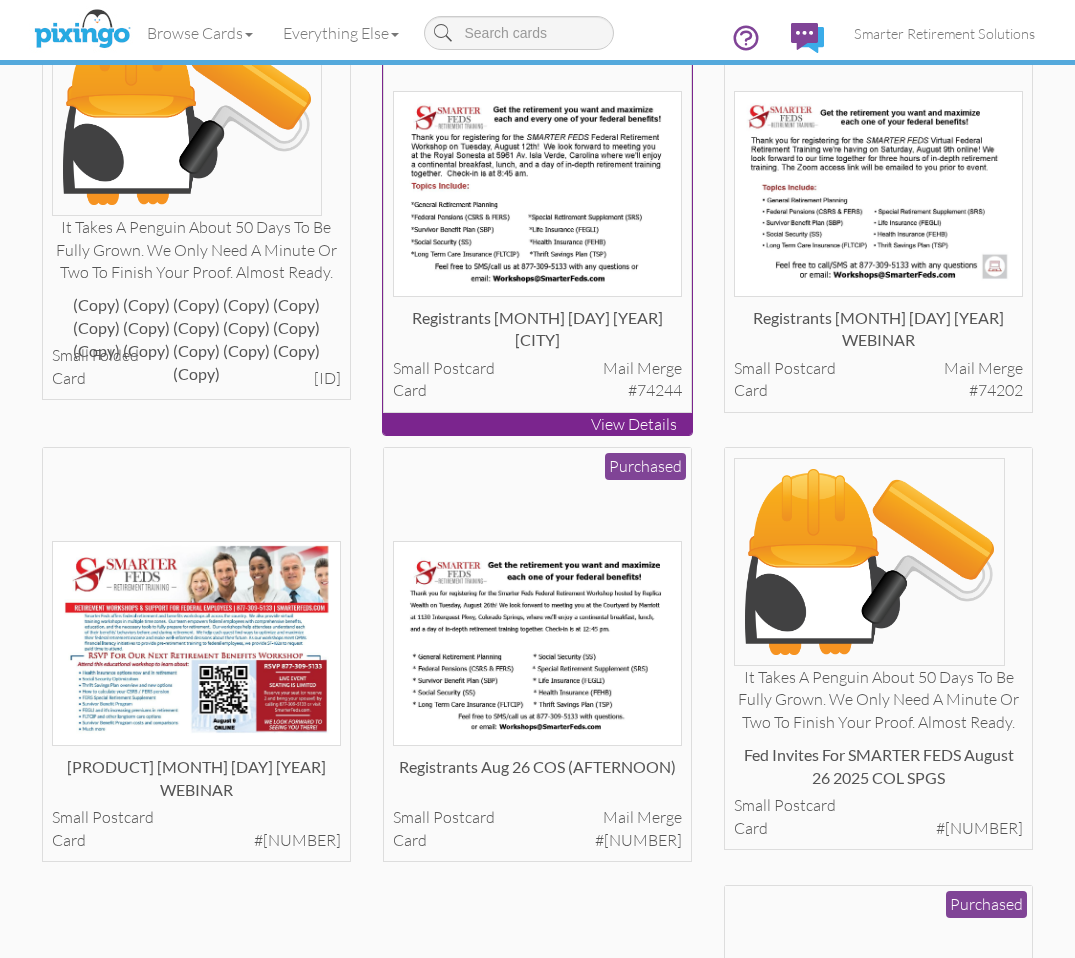 click at bounding box center (537, 193) 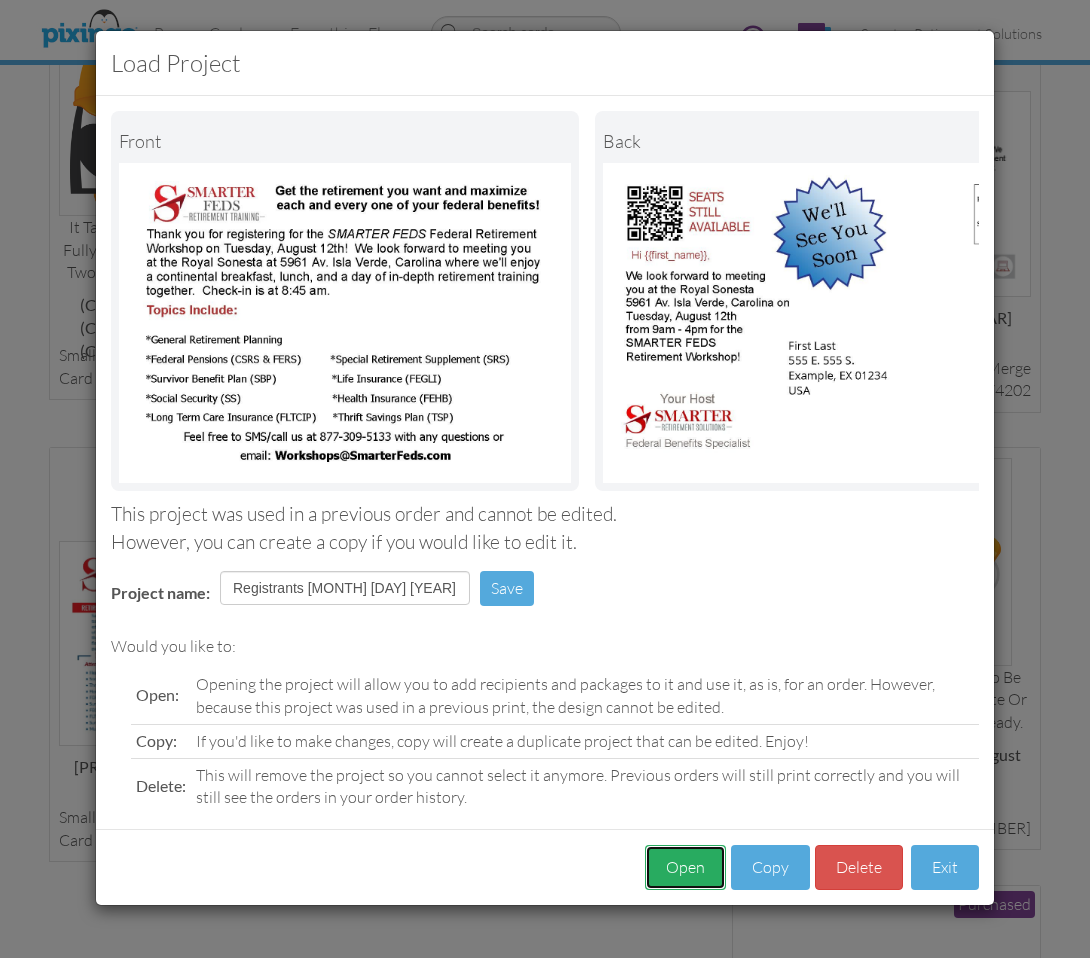 drag, startPoint x: 659, startPoint y: 880, endPoint x: 661, endPoint y: 863, distance: 17.117243 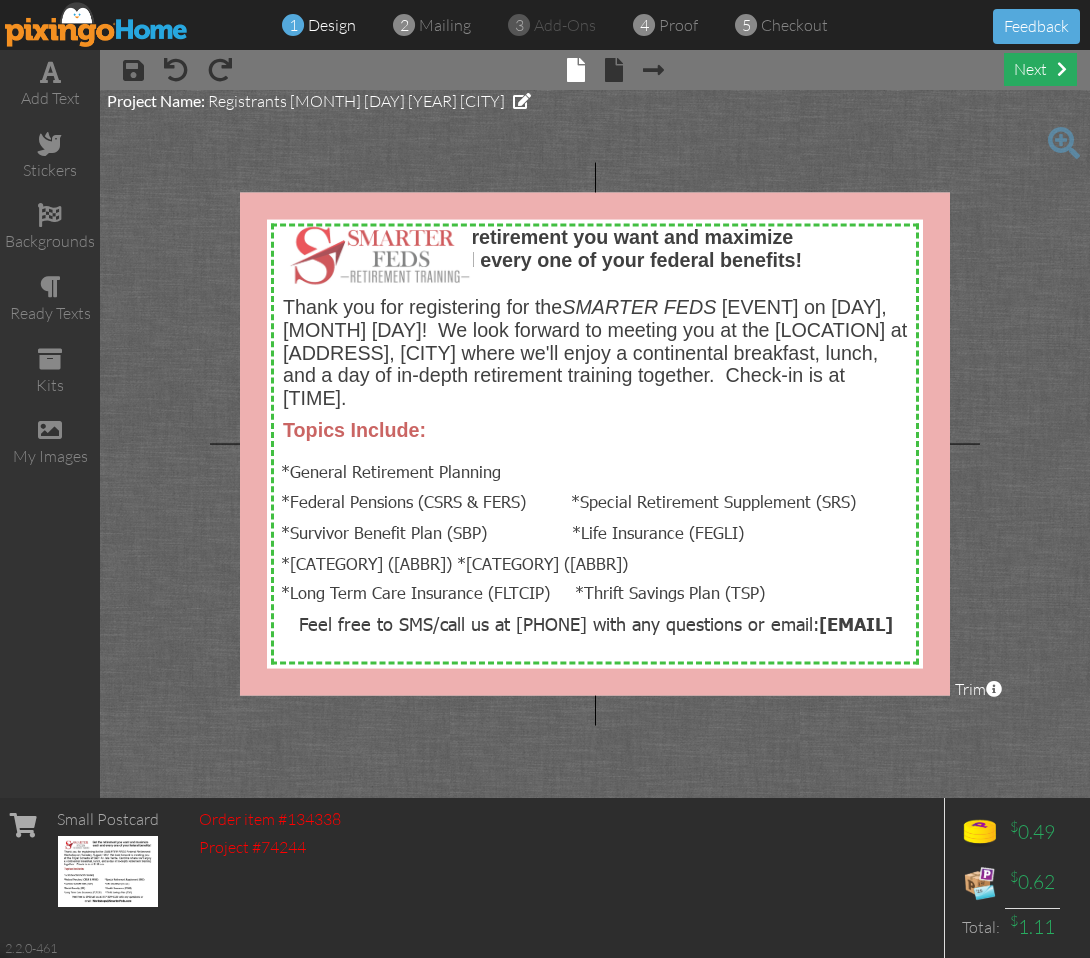 click on "next" at bounding box center [1040, 69] 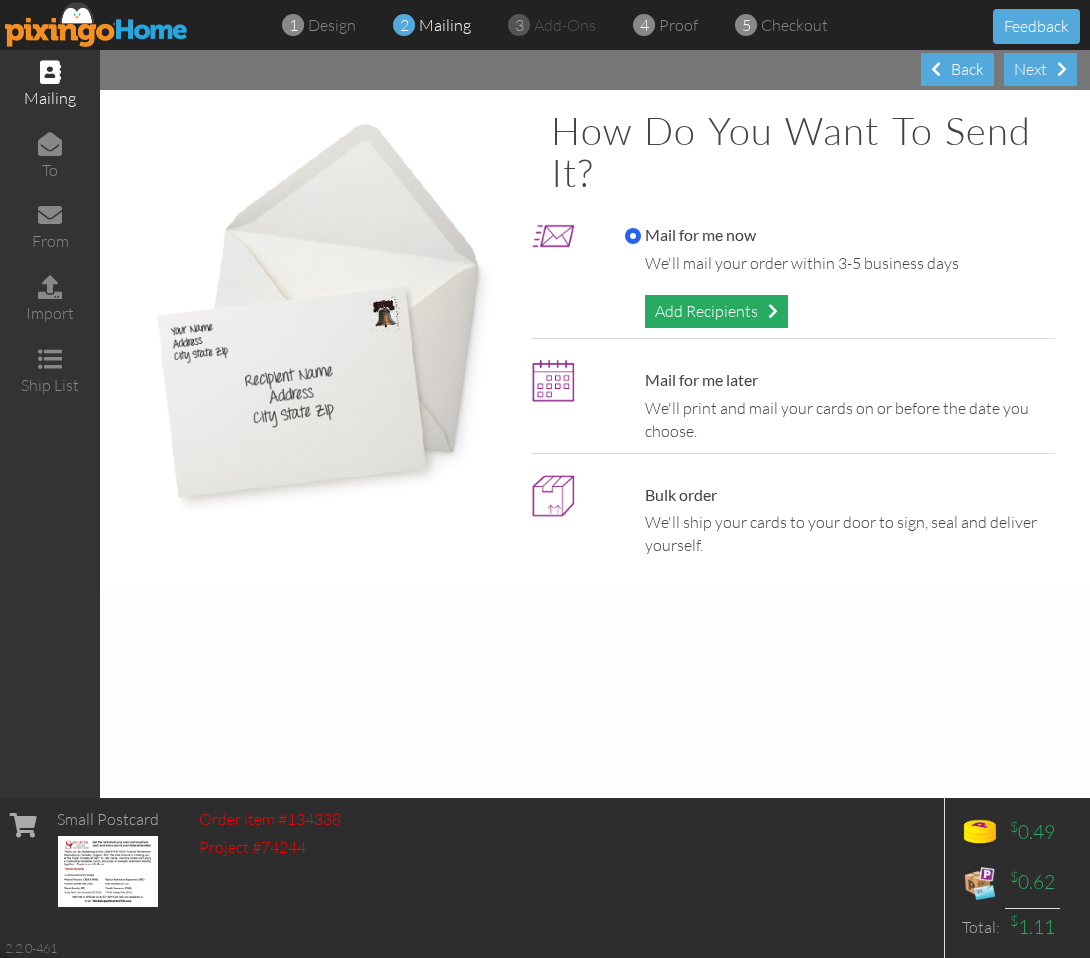 click on "Add Recipients" at bounding box center (716, 311) 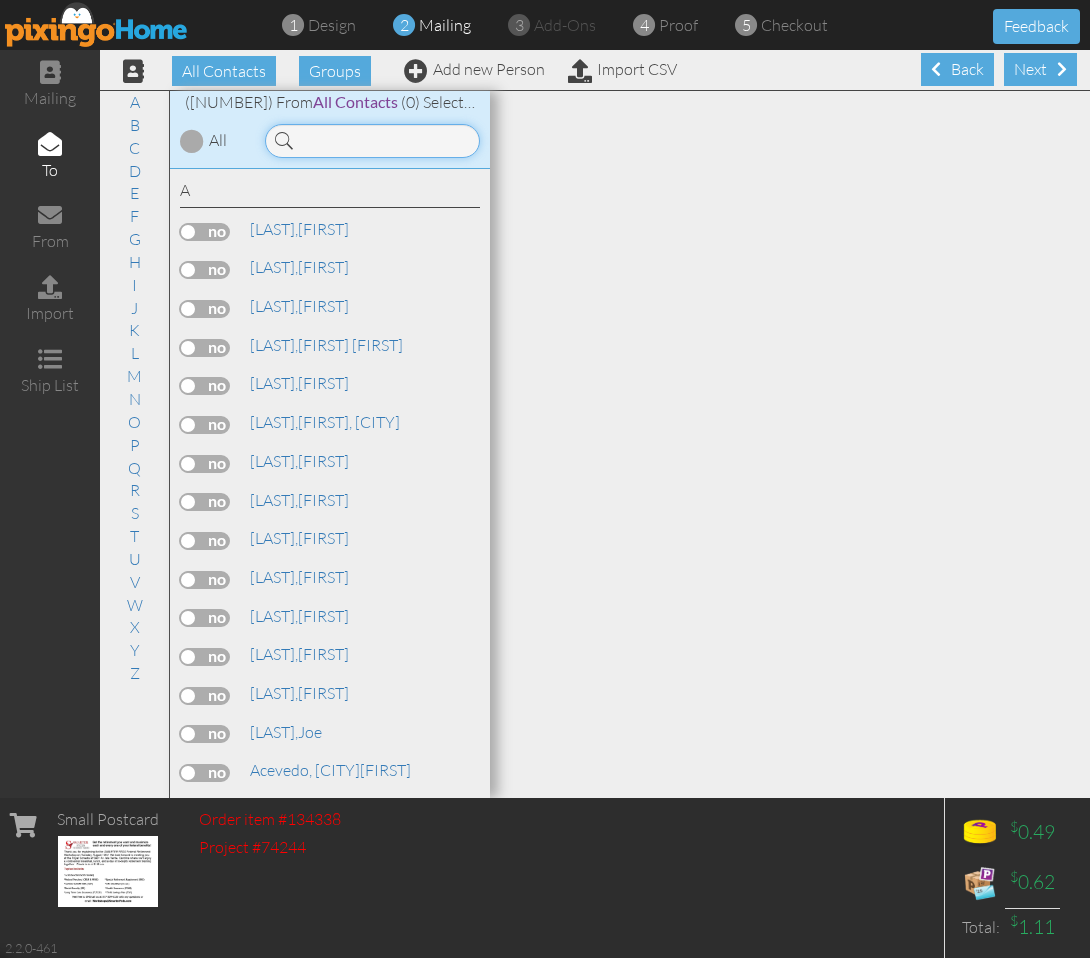 click at bounding box center [372, 141] 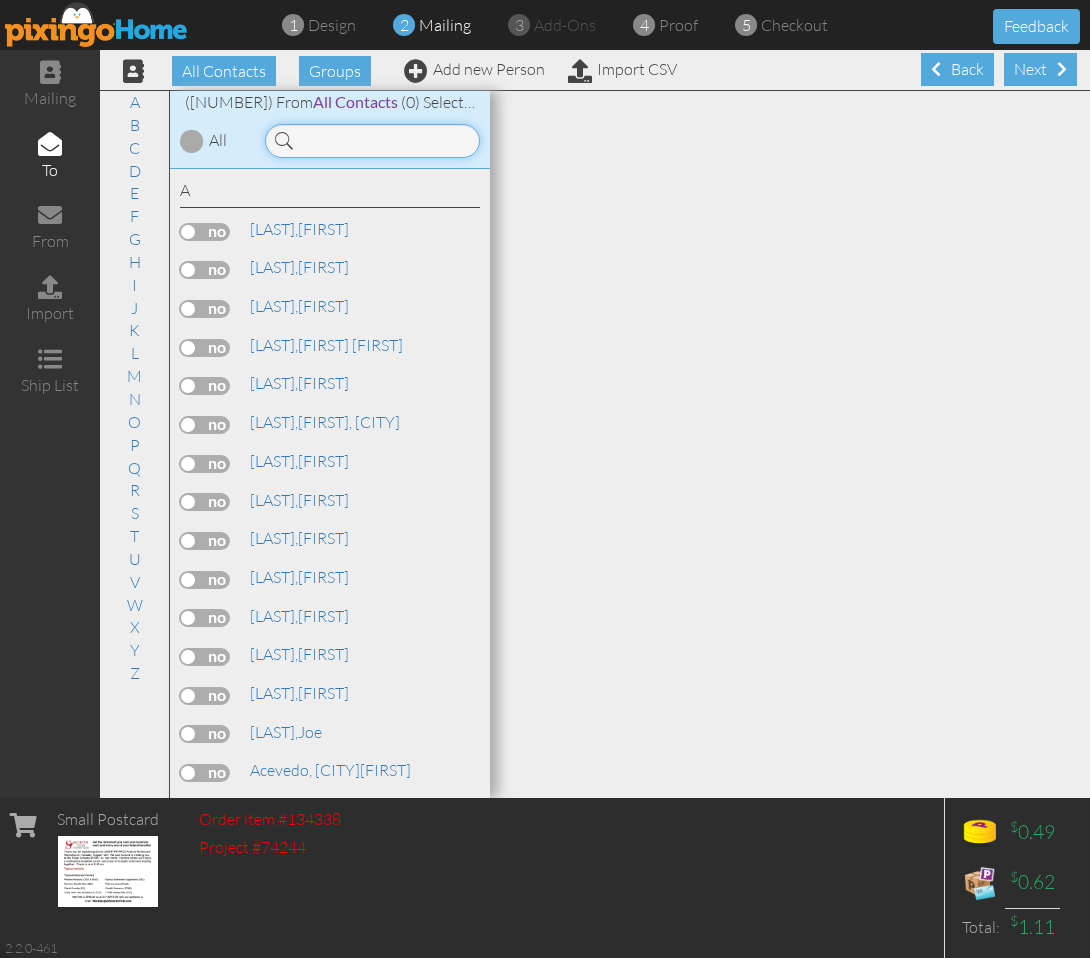 click at bounding box center [372, 141] 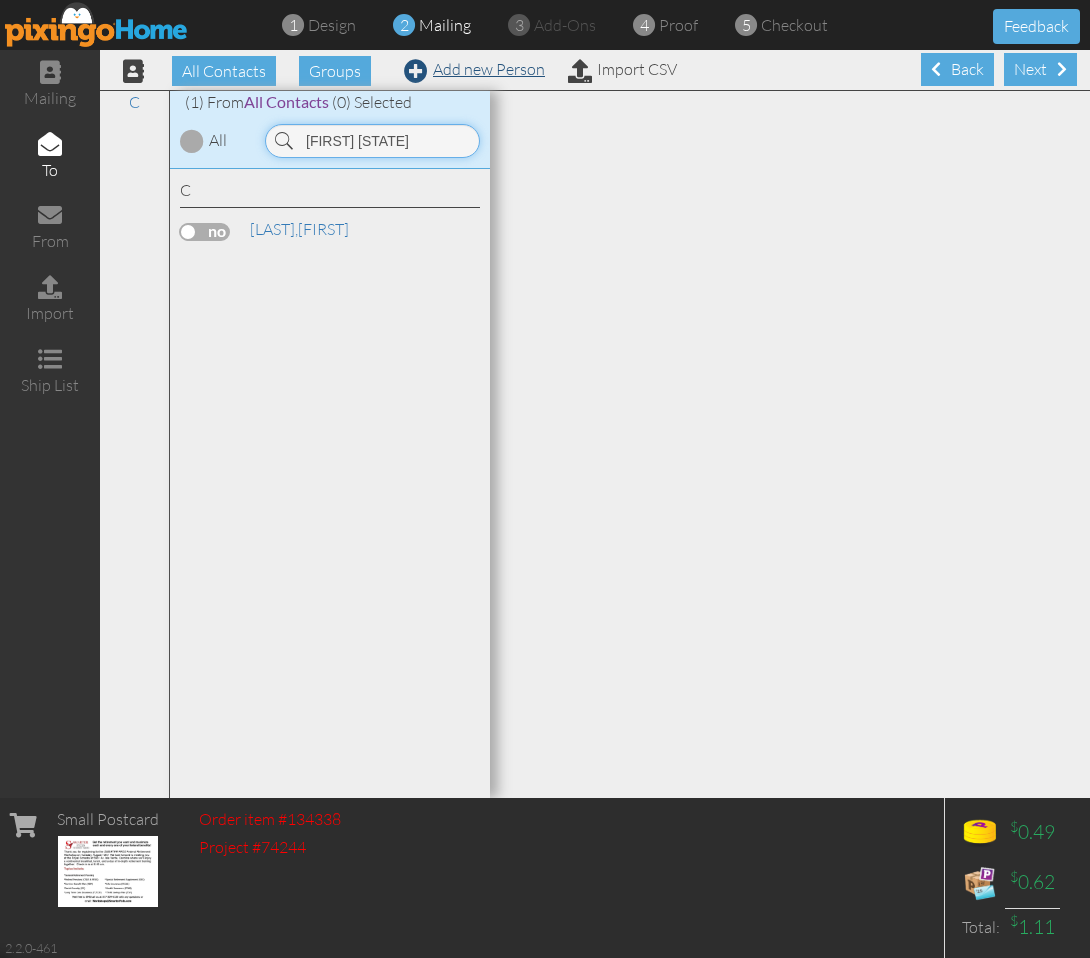 type on "[FIRST] [STATE]" 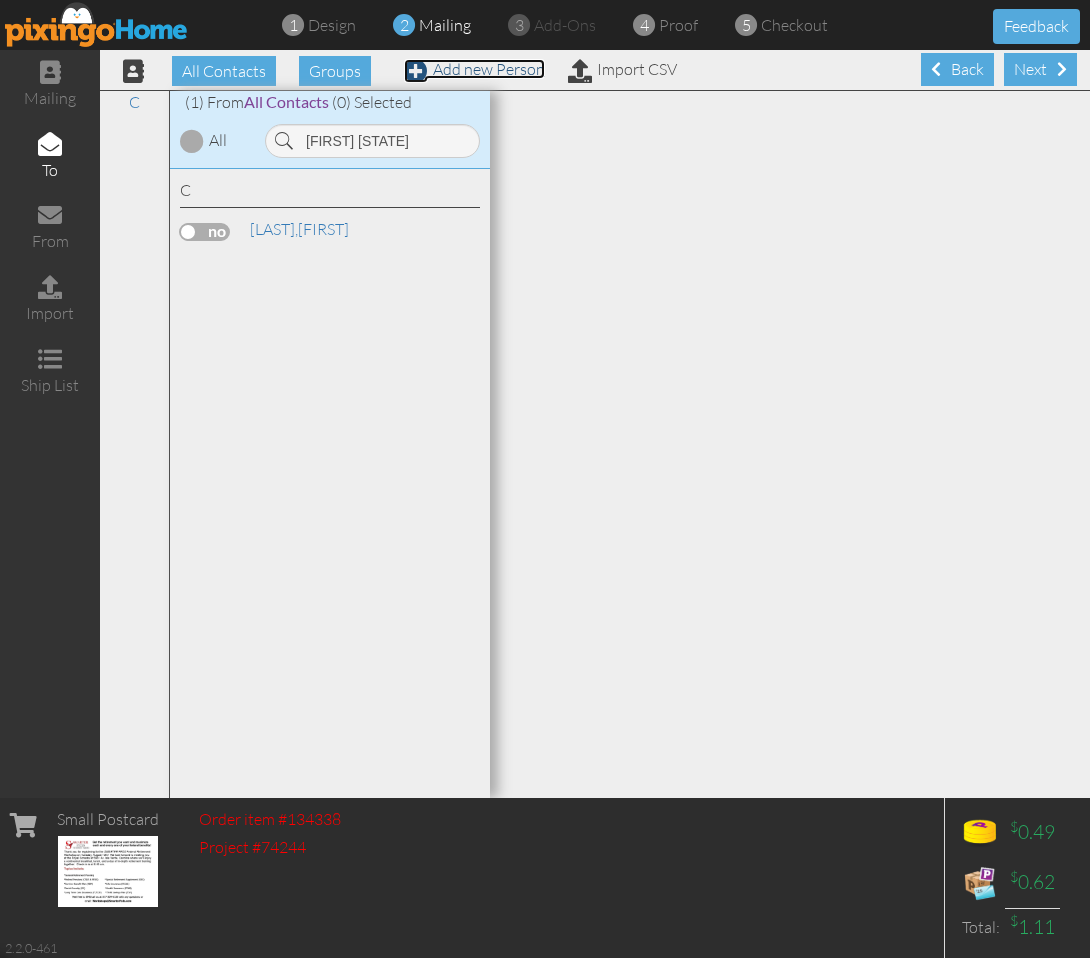 click on "Add new Person" at bounding box center [474, 69] 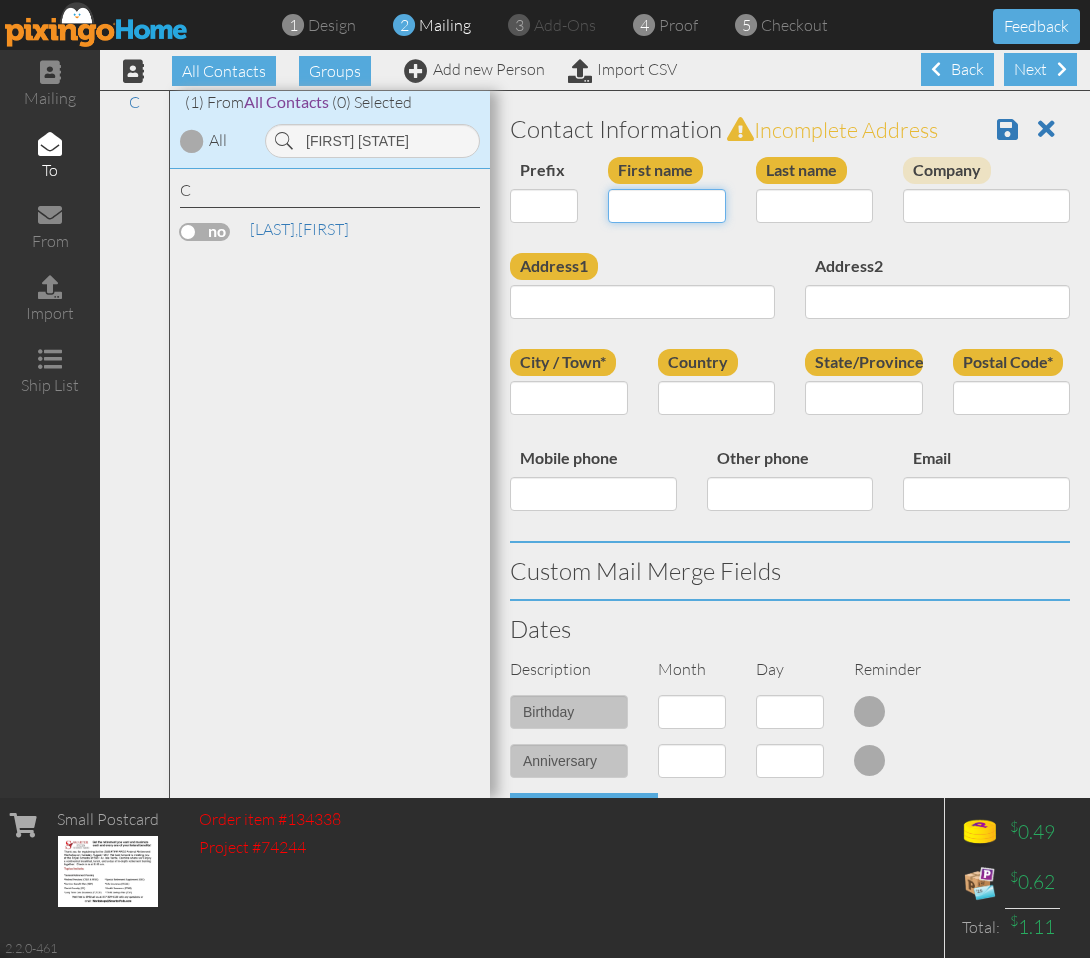 click on "First name" at bounding box center [667, 206] 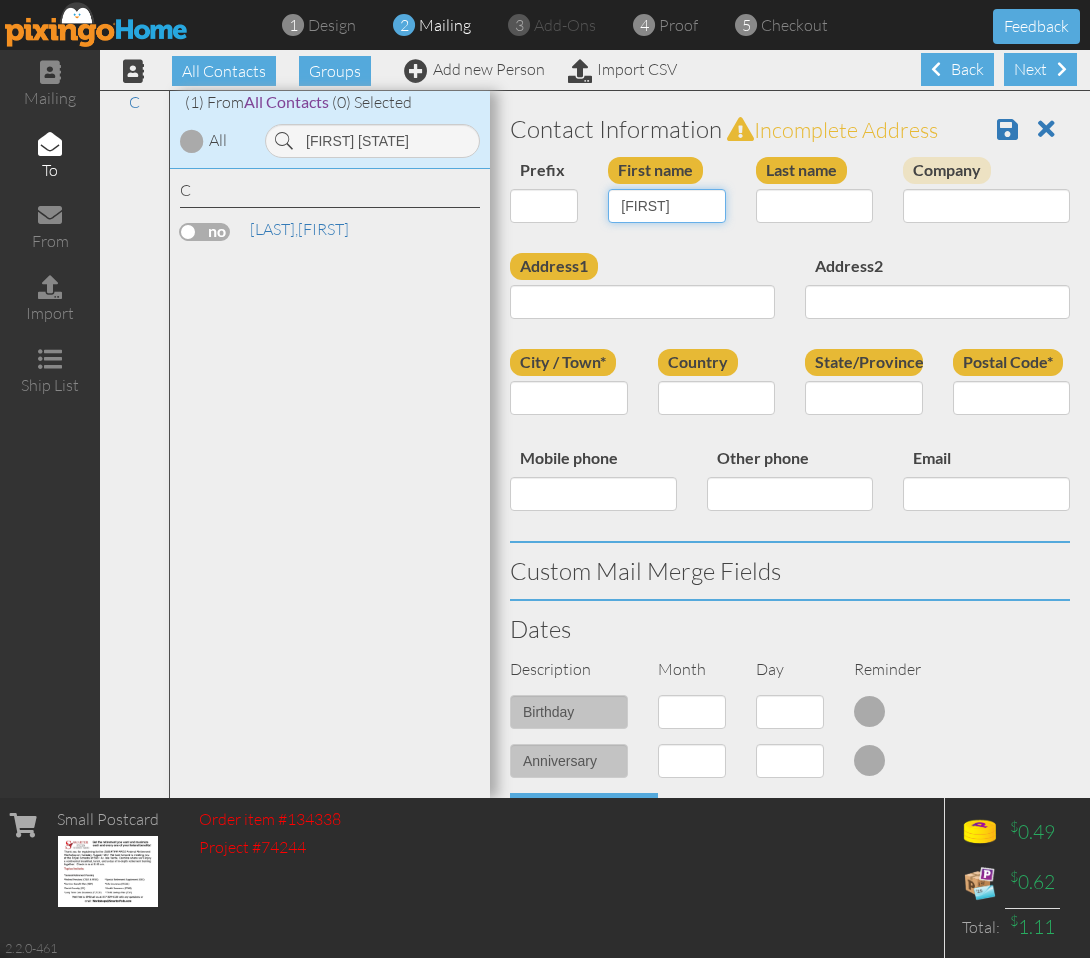 type on "[FIRST]" 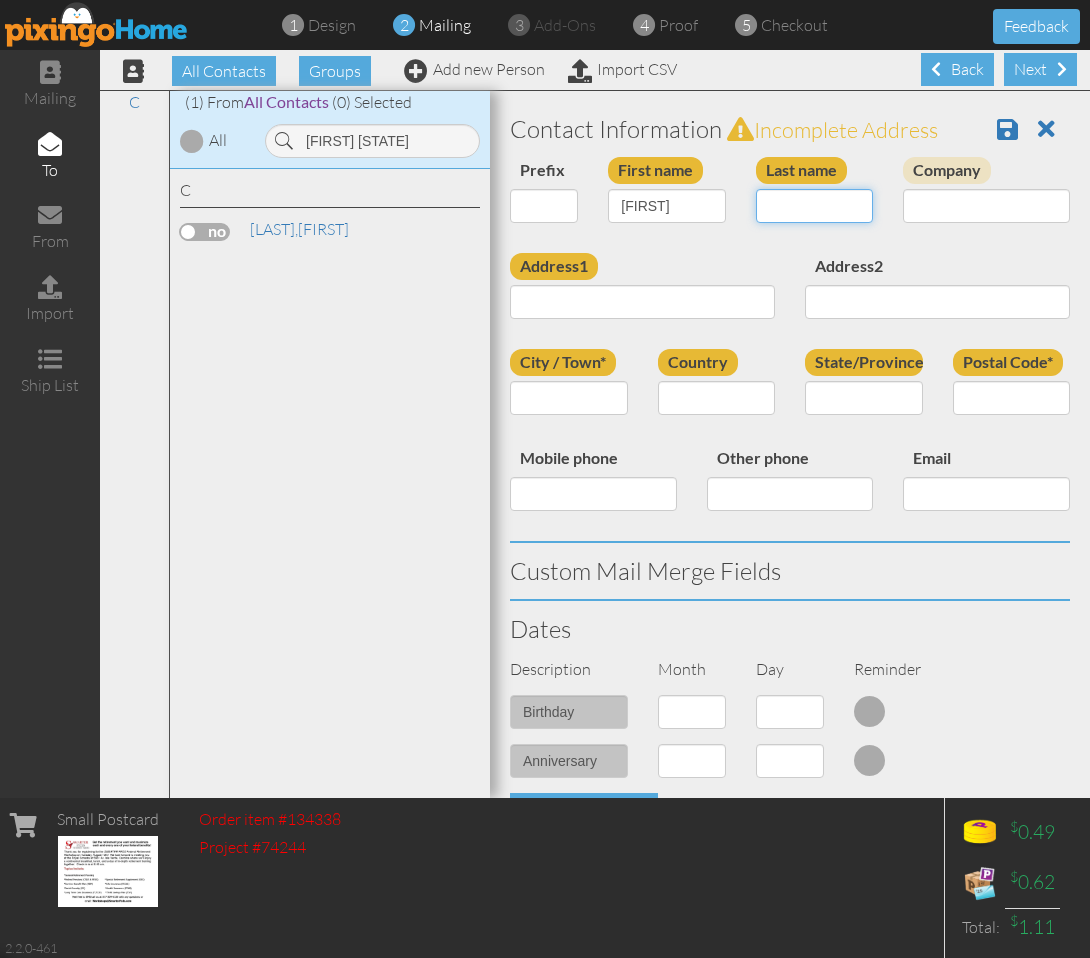 click on "Last name" at bounding box center [815, 206] 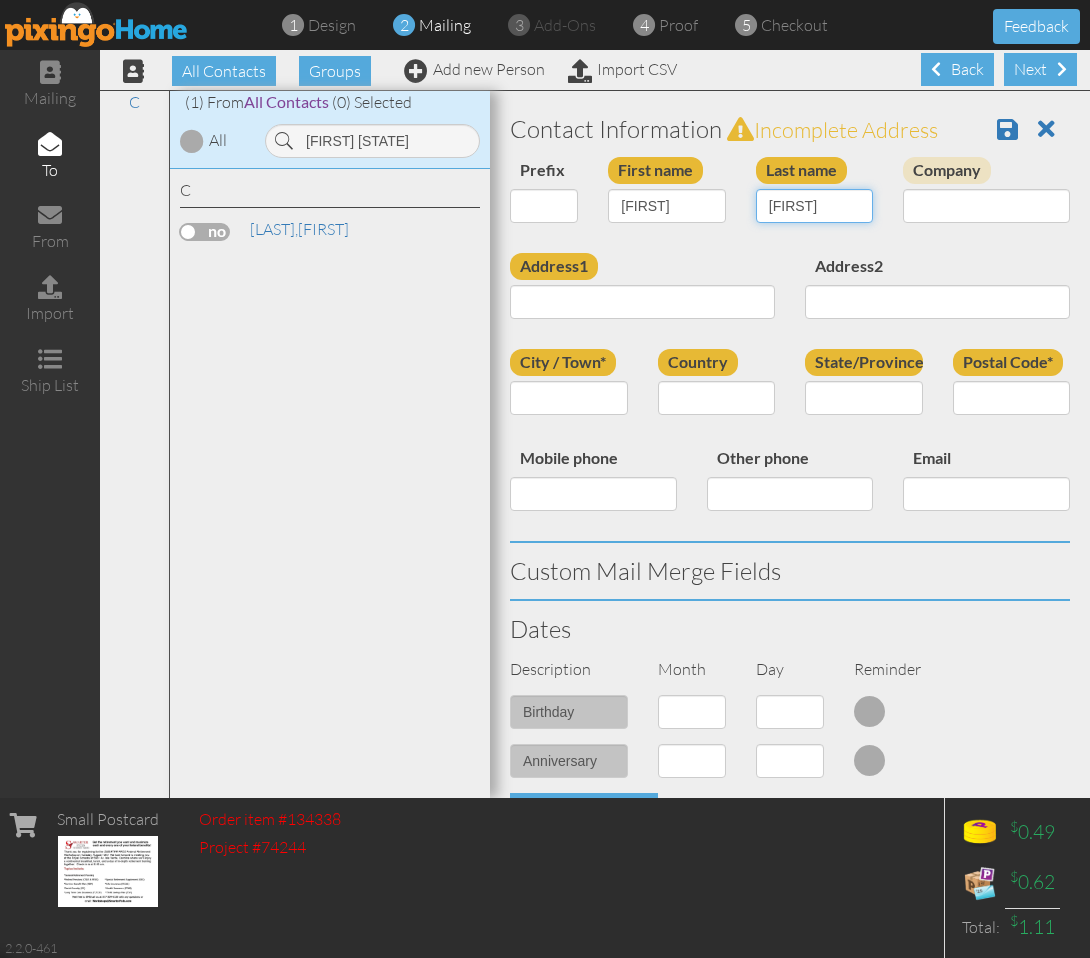 type on "[FIRST]" 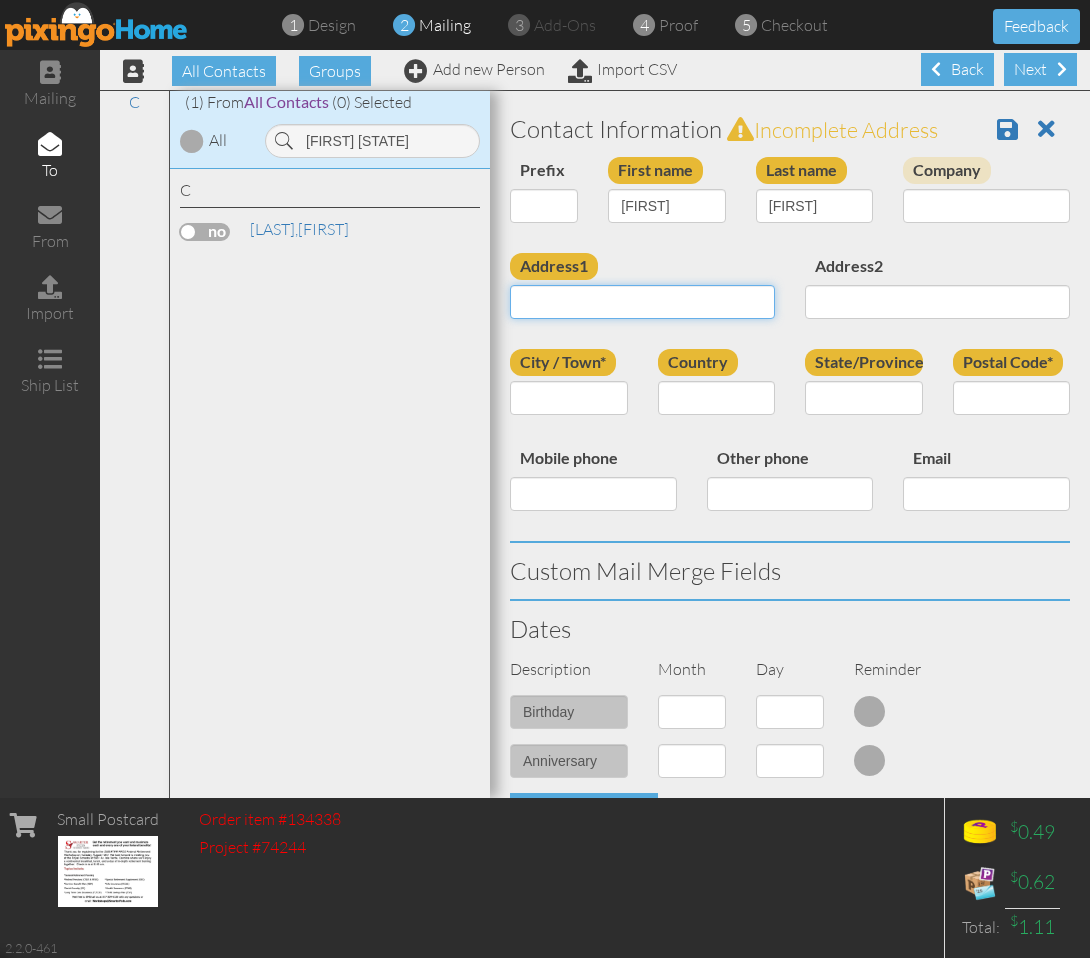 paste on "[FIRST] [NUMBER] [STREET]" 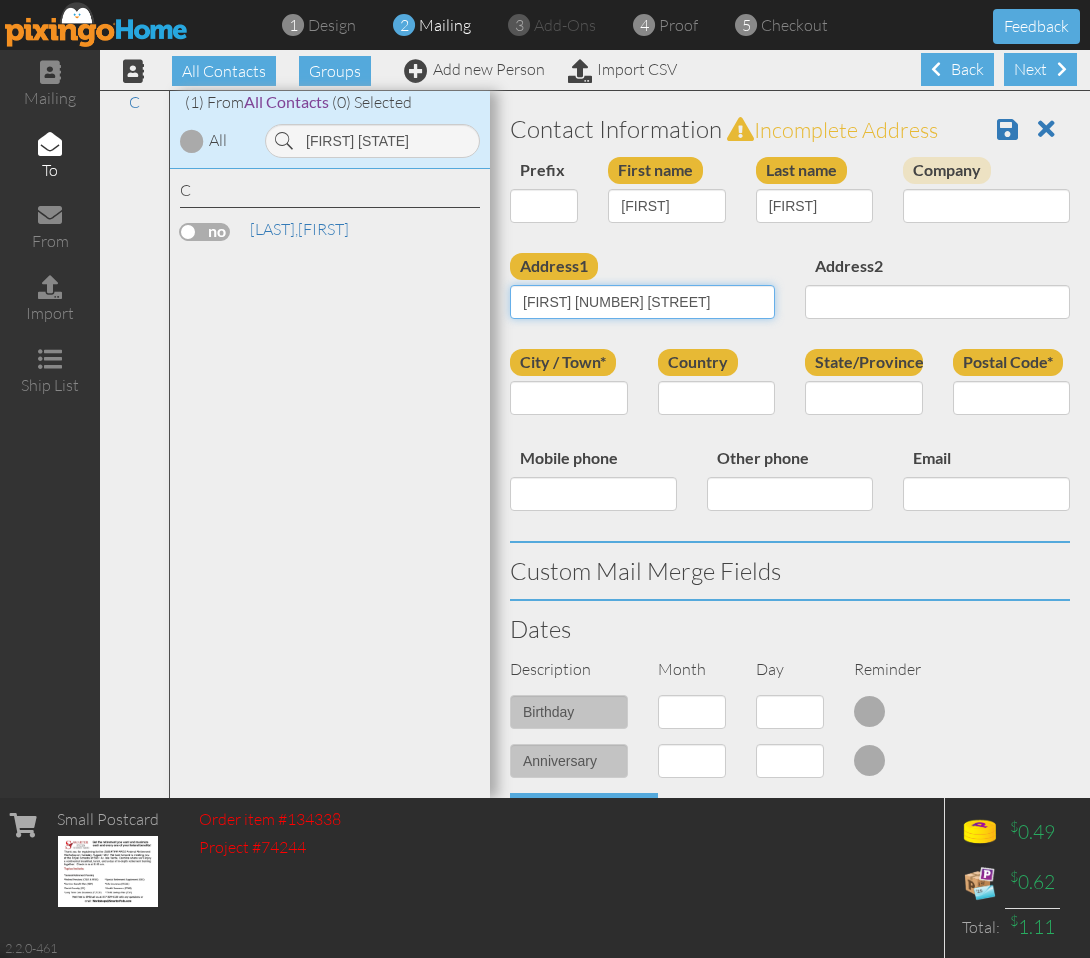 type on "[FIRST] [NUMBER] [STREET]" 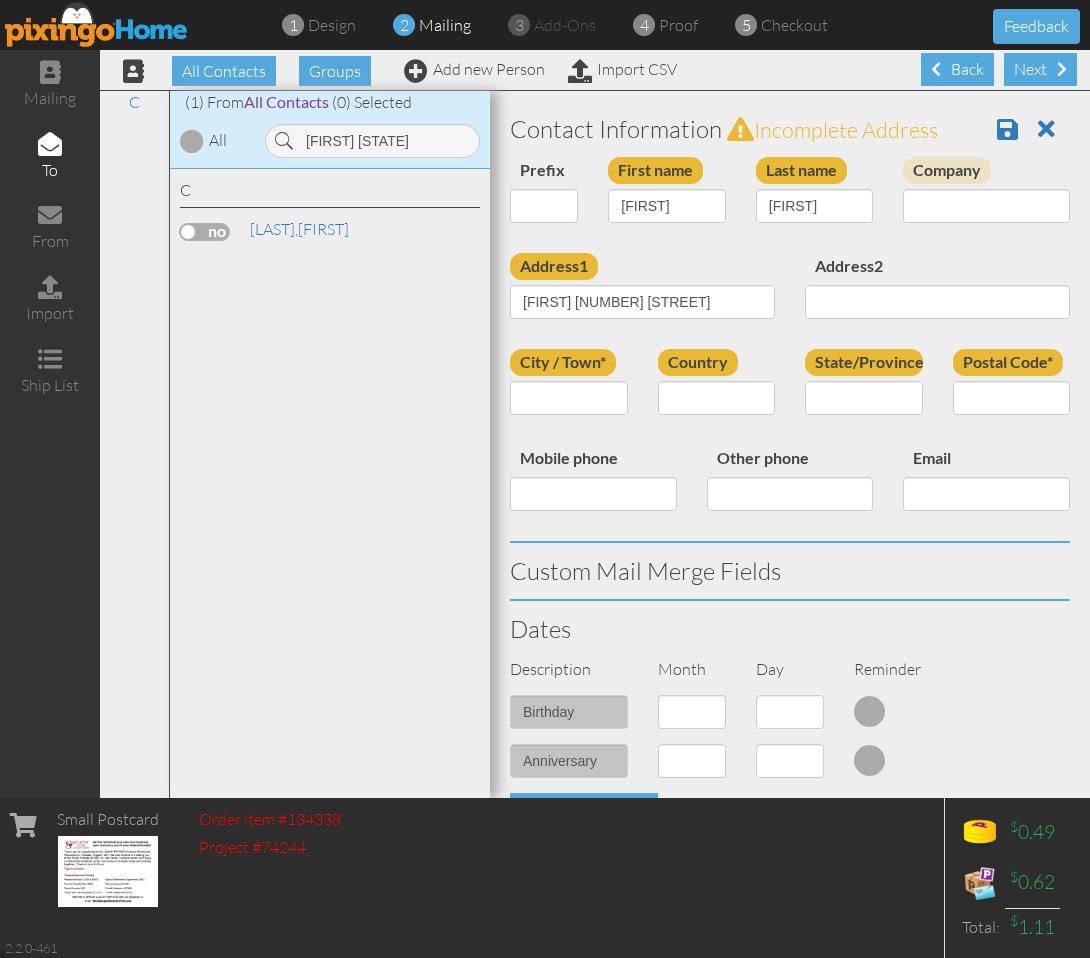 click on "Address1
St [LAST] [NUMBER] [CITY]" at bounding box center (642, 293) 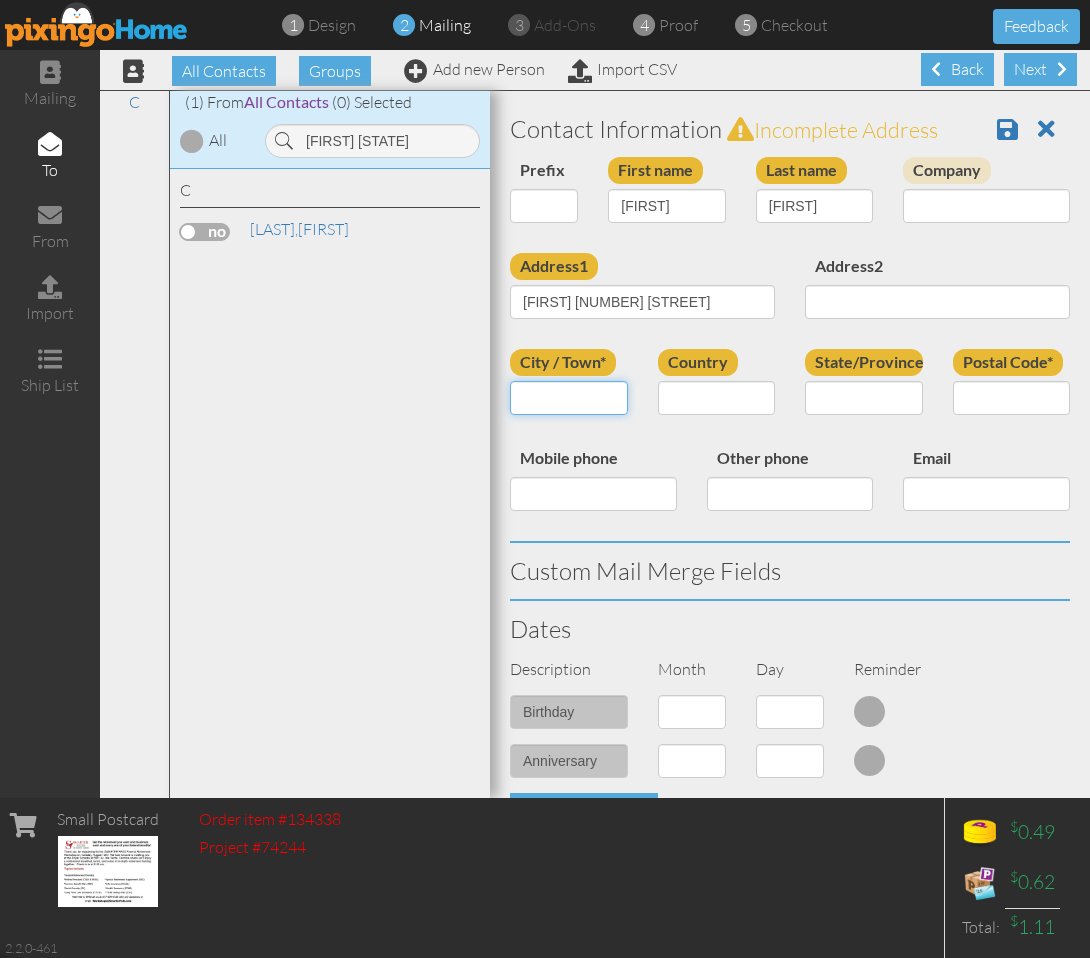 paste on "[CITY]" 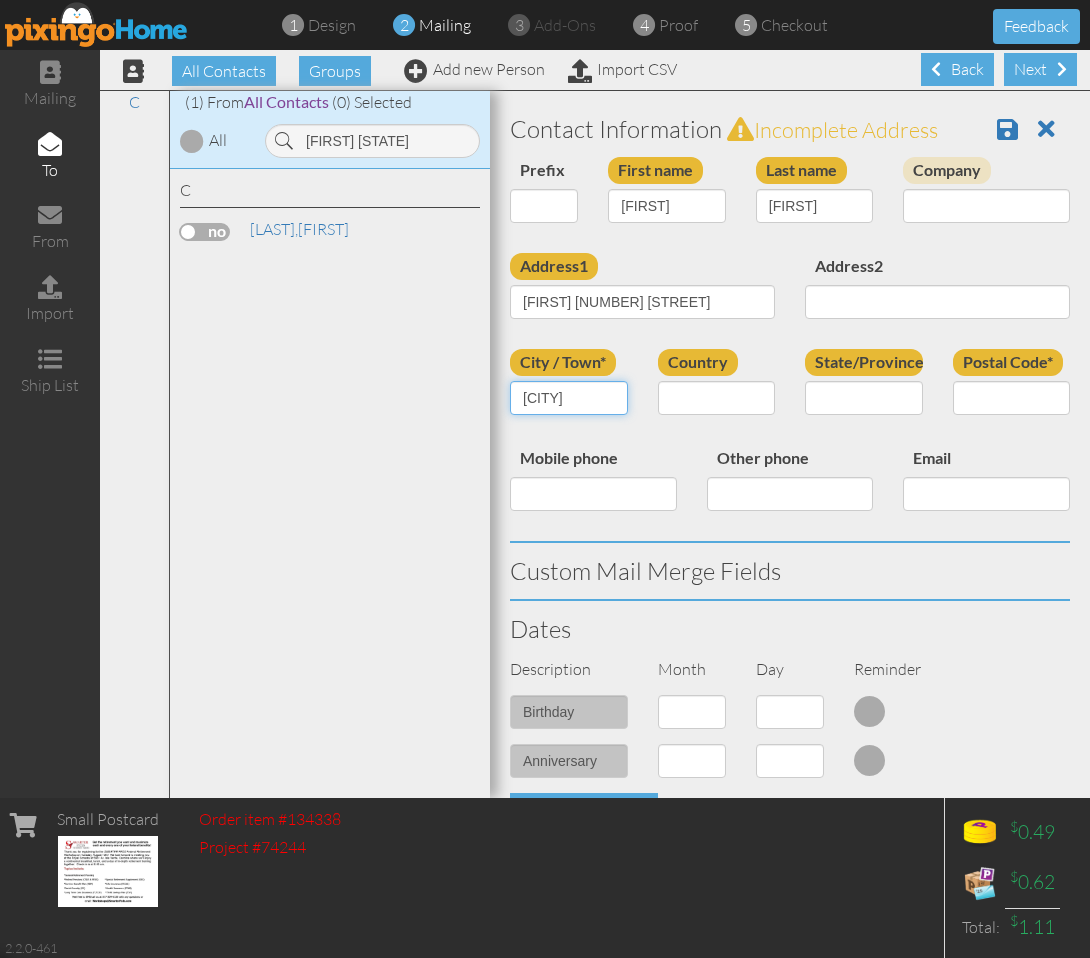 type on "[CITY]" 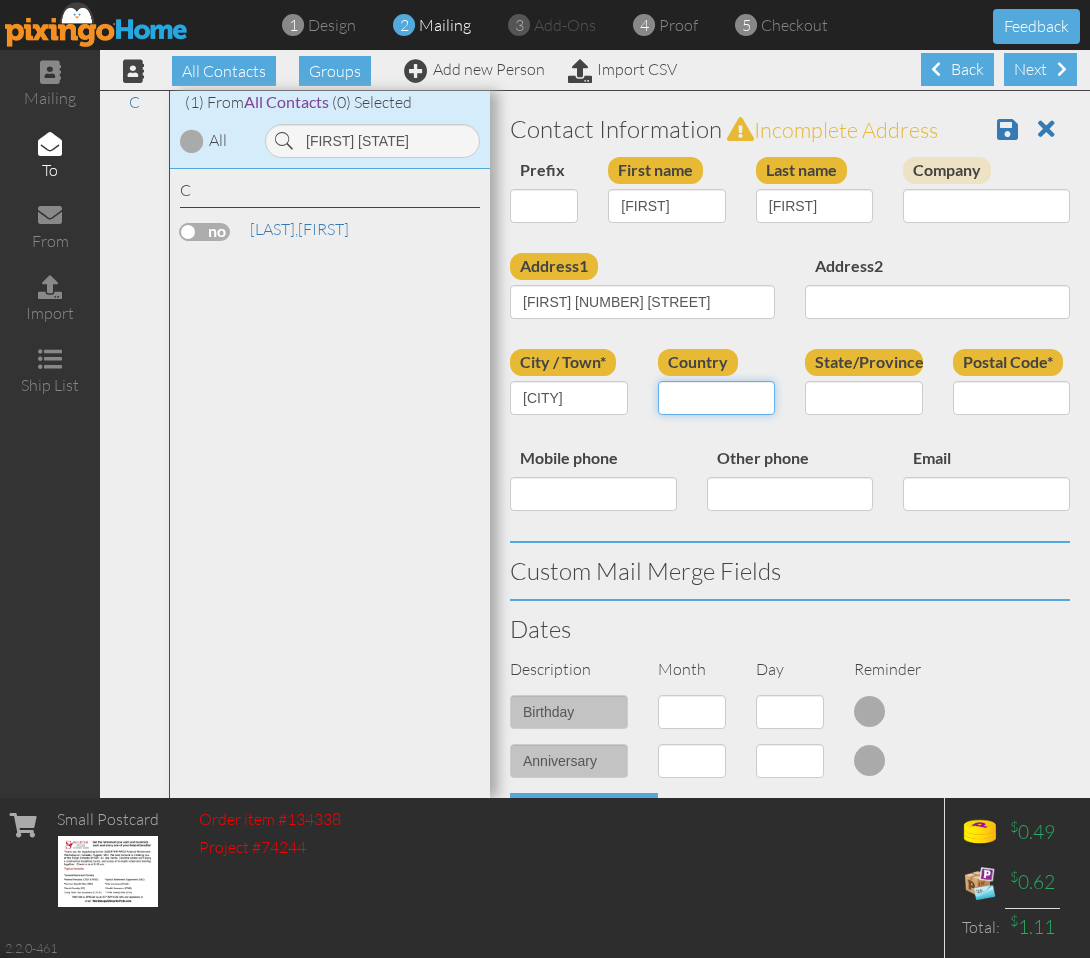 click on "United States -------------- Afghanistan Albania Algeria American Samoa Andorra Angola Anguilla Antarctica Antigua and Barbuda Argentina Armenia Aruba Australia Austria Azerbaijan Bahamas Bahrain Bangladesh Barbados Belarus Belgium Belize Benin Bermuda Bhutan Bolivia Bosnia and Herzegovina Botswana Bouvet Island Brazil British Indian Ocean Territory Brunei Darussalam Bulgaria Burkina Faso Burundi Cambodia Cameroon Canada Cape Verde Cayman Islands Central African Republic Chad Chile China Christmas Island Cocos (Keeling) Islands Colombia Comoros Congo Congo, The Democratic Republic of the Cook Islands Costa Rica Cote D'Ivoire Croatia Cuba Cyprus Czech Republic Denmark Djibouti Dominica Dominican Republic Ecuador Egypt El Salvador Equatorial Guinea Eritrea Estonia Ethiopia Falkland Islands (Malvinas) Faroe Islands Fiji Finland France French Guiana French Polynesia French Southern Territories Gabon Gambia Georgia Germany Ghana Gibraltar Greece Greenland Grenada Guadeloupe Guam Guatemala Guernsey Guinea Guyana" at bounding box center [717, 398] 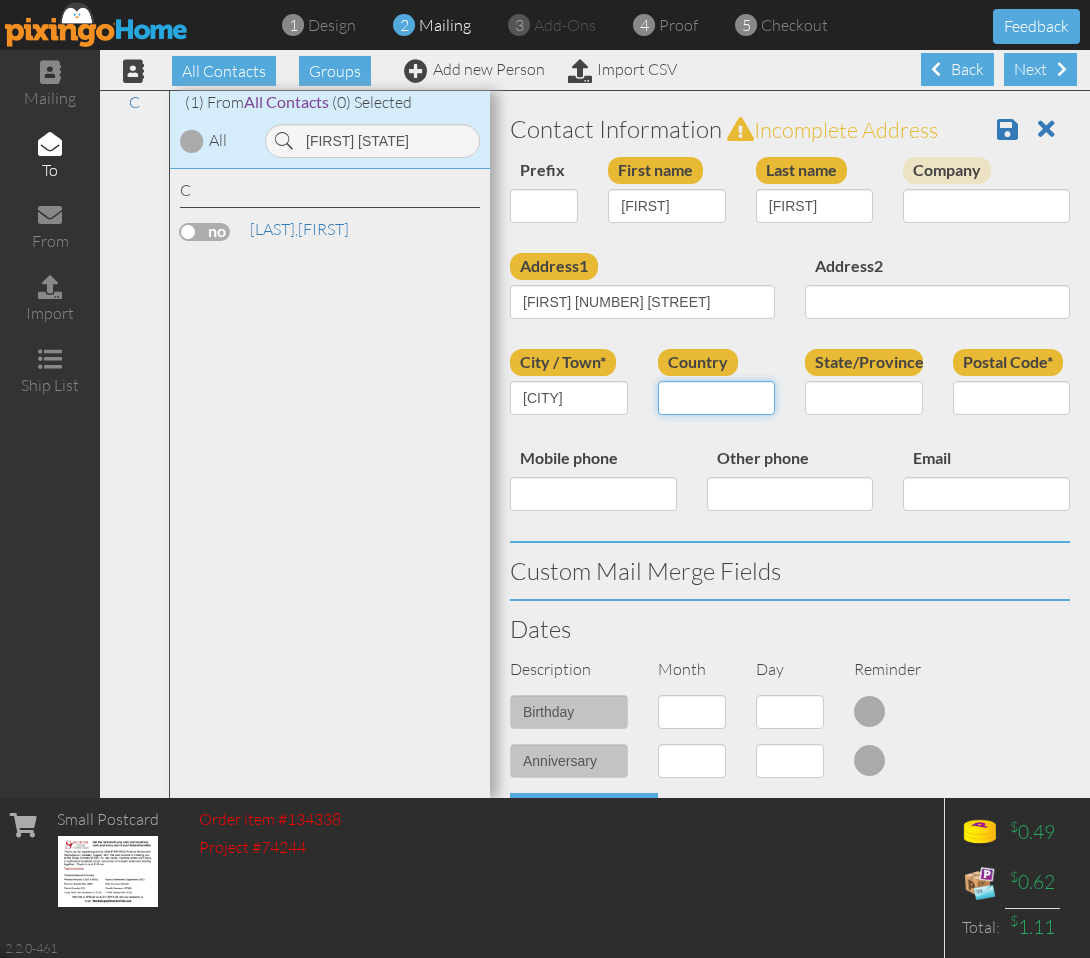 select on "object:[NUMBER]" 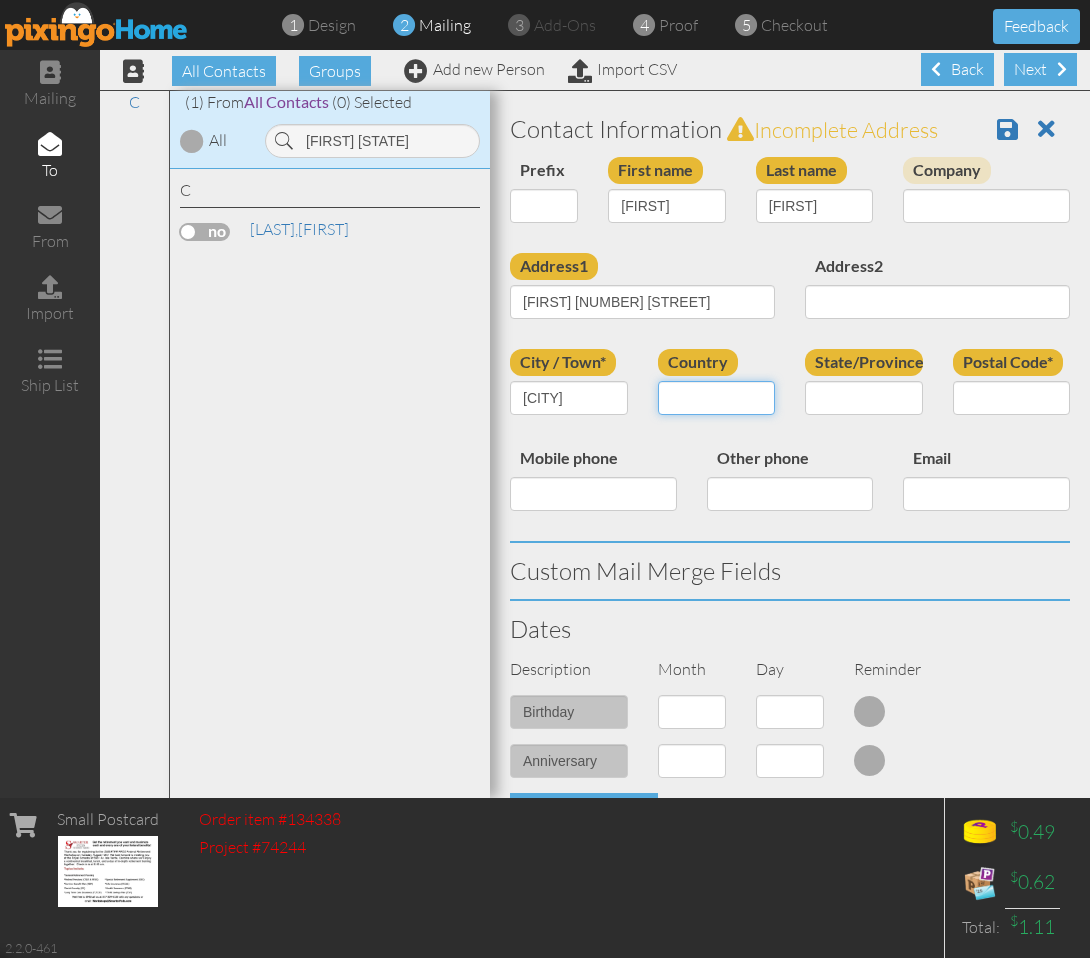 click on "United States -------------- Afghanistan Albania Algeria American Samoa Andorra Angola Anguilla Antarctica Antigua and Barbuda Argentina Armenia Aruba Australia Austria Azerbaijan Bahamas Bahrain Bangladesh Barbados Belarus Belgium Belize Benin Bermuda Bhutan Bolivia Bosnia and Herzegovina Botswana Bouvet Island Brazil British Indian Ocean Territory Brunei Darussalam Bulgaria Burkina Faso Burundi Cambodia Cameroon Canada Cape Verde Cayman Islands Central African Republic Chad Chile China Christmas Island Cocos (Keeling) Islands Colombia Comoros Congo Congo, The Democratic Republic of the Cook Islands Costa Rica Cote D'Ivoire Croatia Cuba Cyprus Czech Republic Denmark Djibouti Dominica Dominican Republic Ecuador Egypt El Salvador Equatorial Guinea Eritrea Estonia Ethiopia Falkland Islands (Malvinas) Faroe Islands Fiji Finland France French Guiana French Polynesia French Southern Territories Gabon Gambia Georgia Germany Ghana Gibraltar Greece Greenland Grenada Guadeloupe Guam Guatemala Guernsey Guinea Guyana" at bounding box center [717, 398] 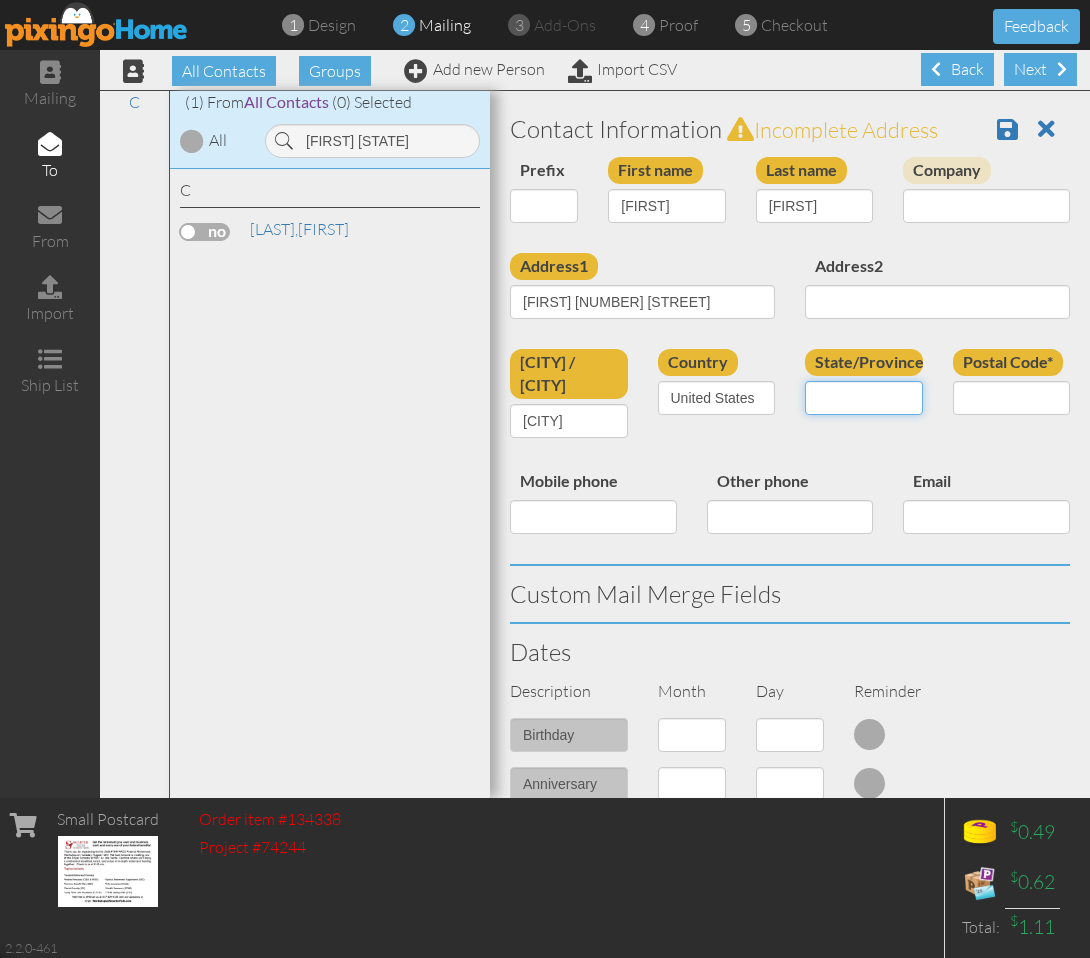 click on "State/Province" at bounding box center (864, 398) 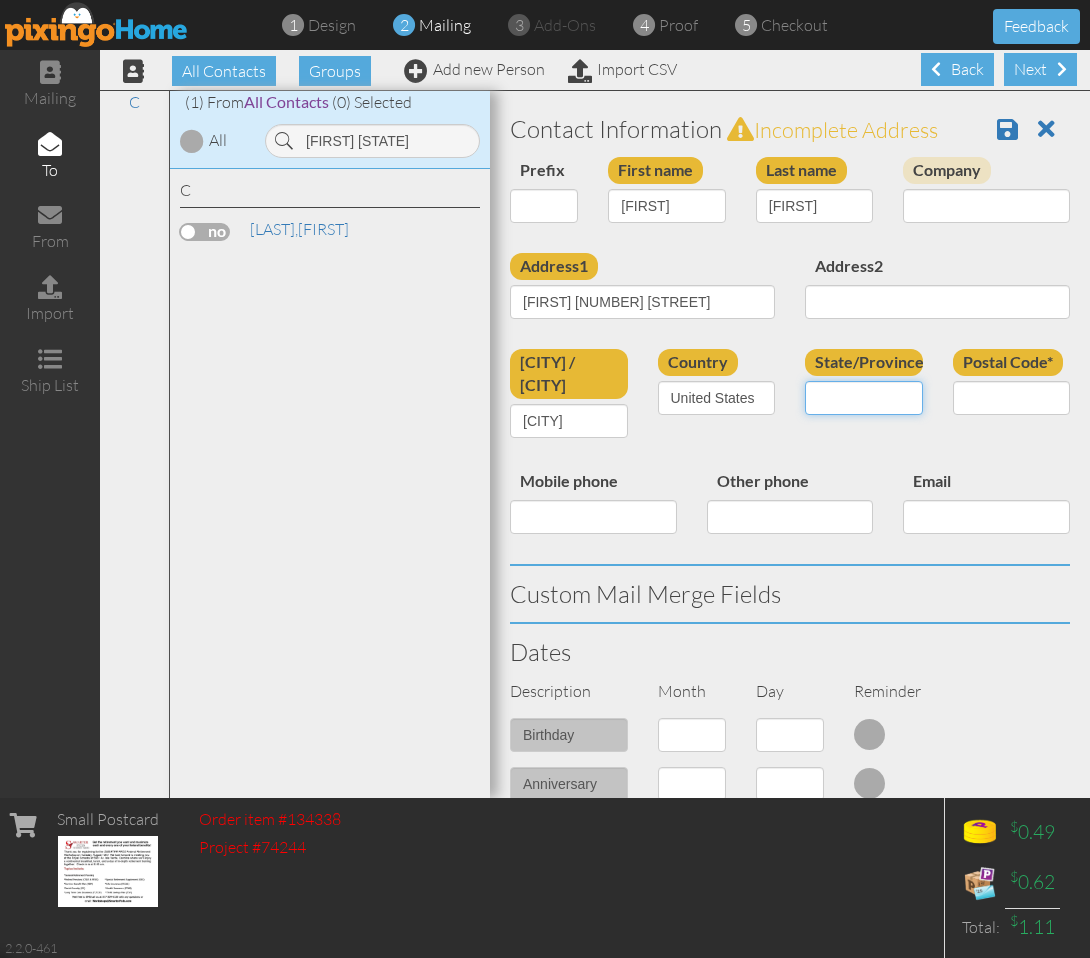 paste on "[CITY]" 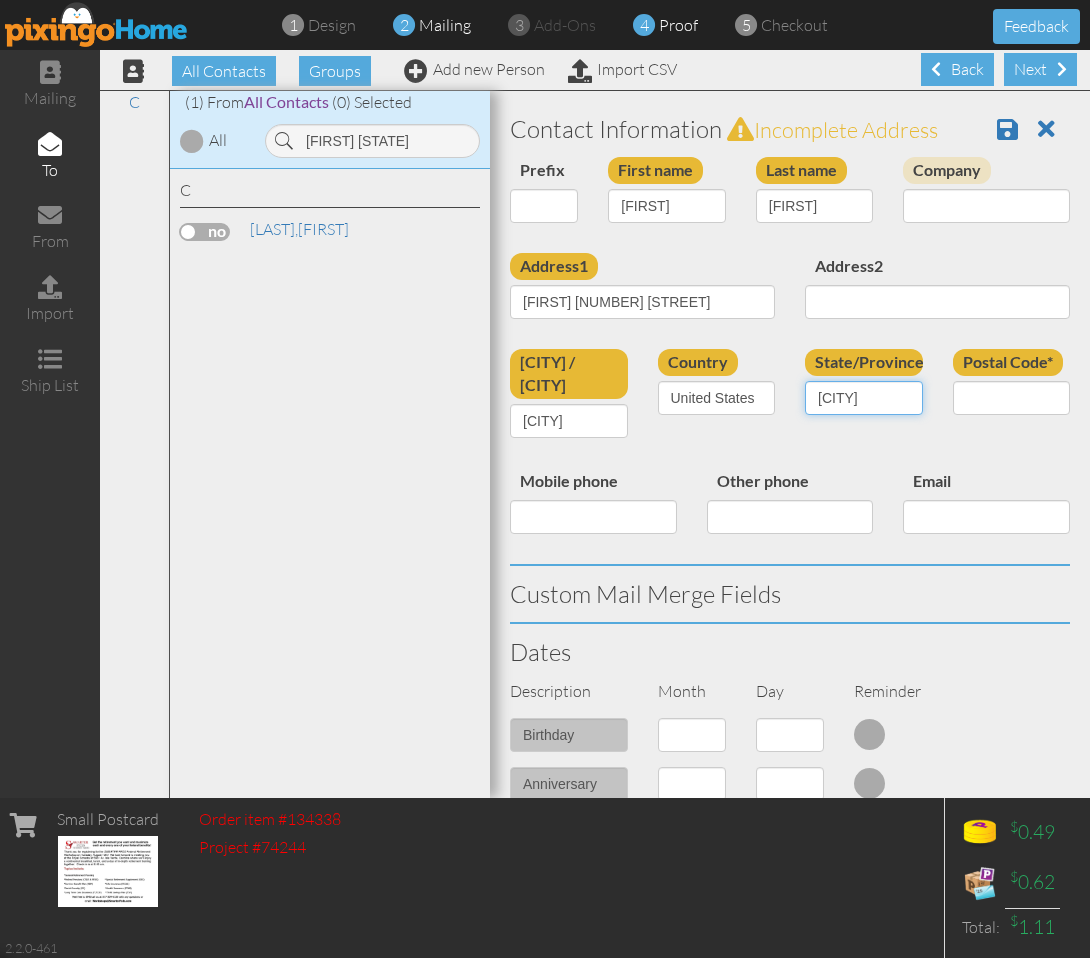 type on "[CITY]" 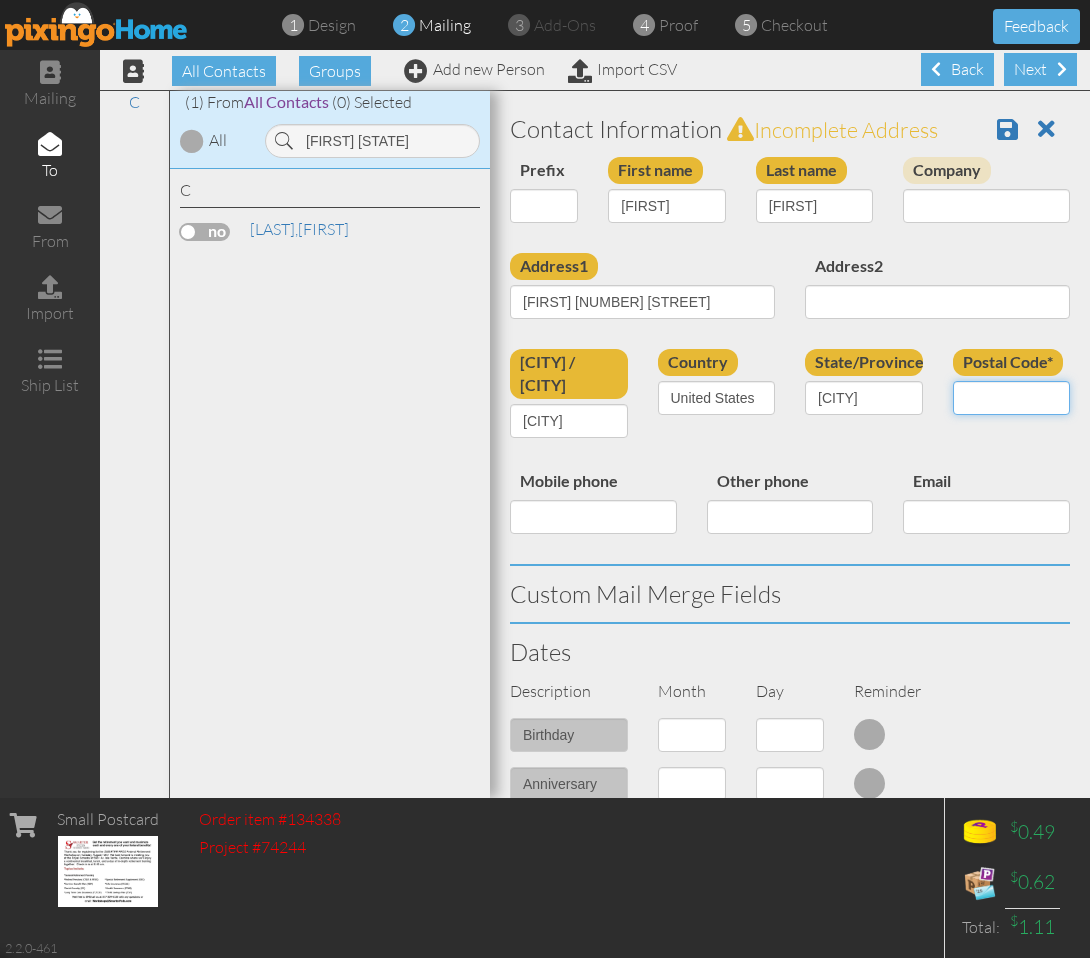 paste on "00693" 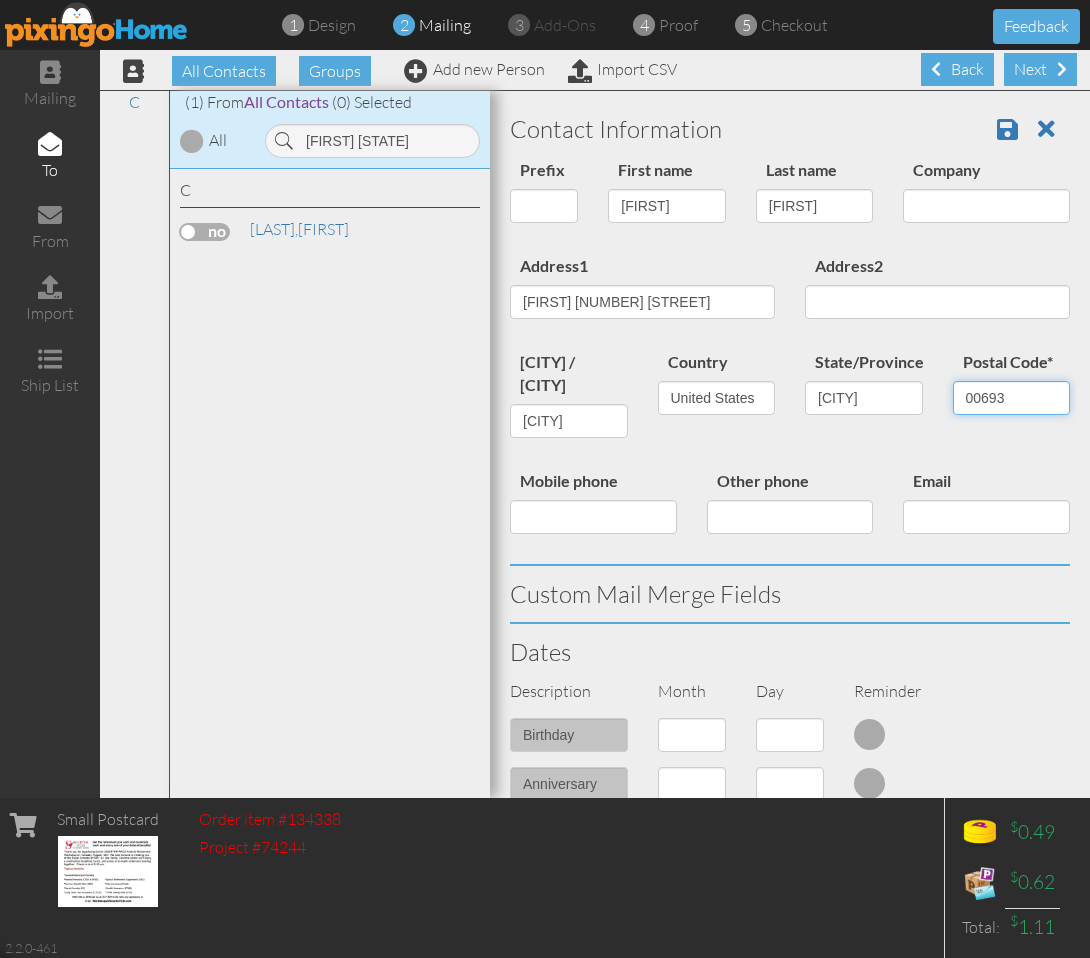 type on "00693" 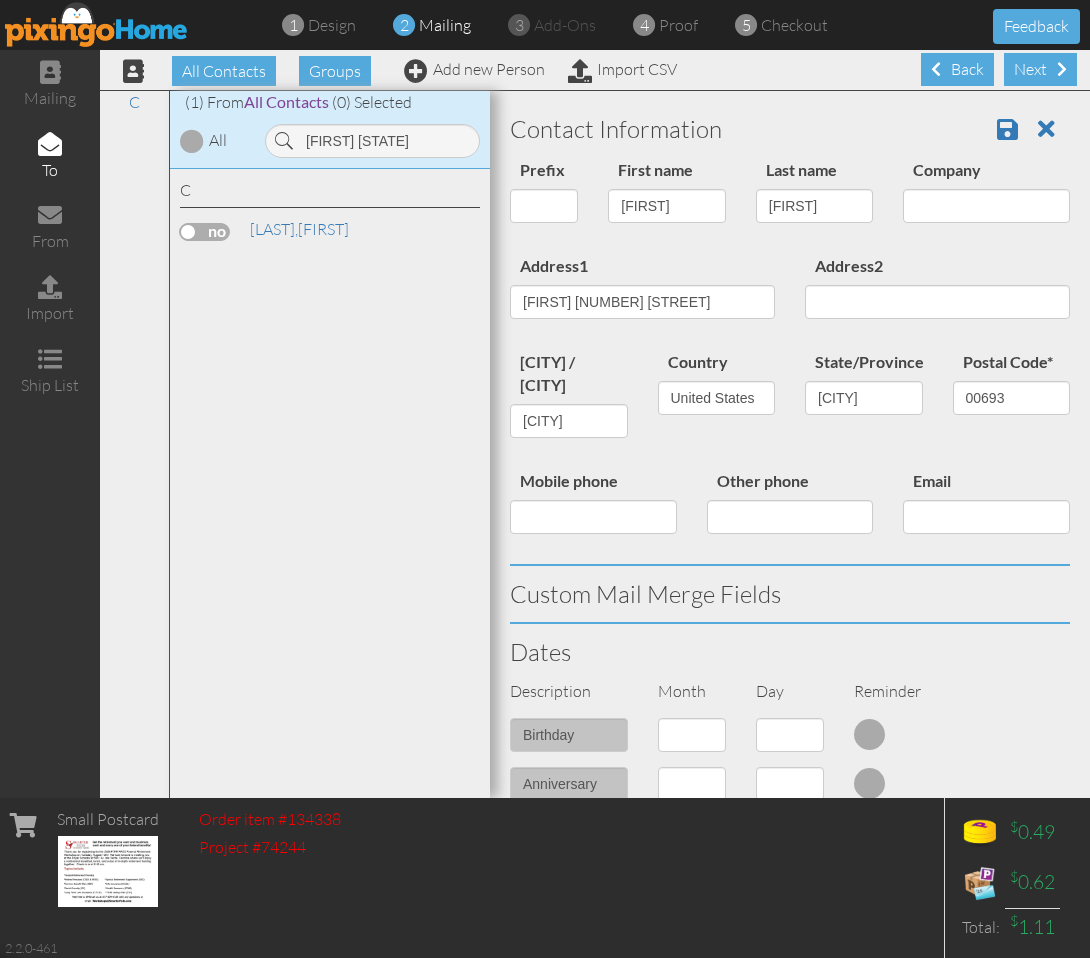 click on "Address1
St [LAST] [NUMBER] [CITY]" at bounding box center [642, 293] 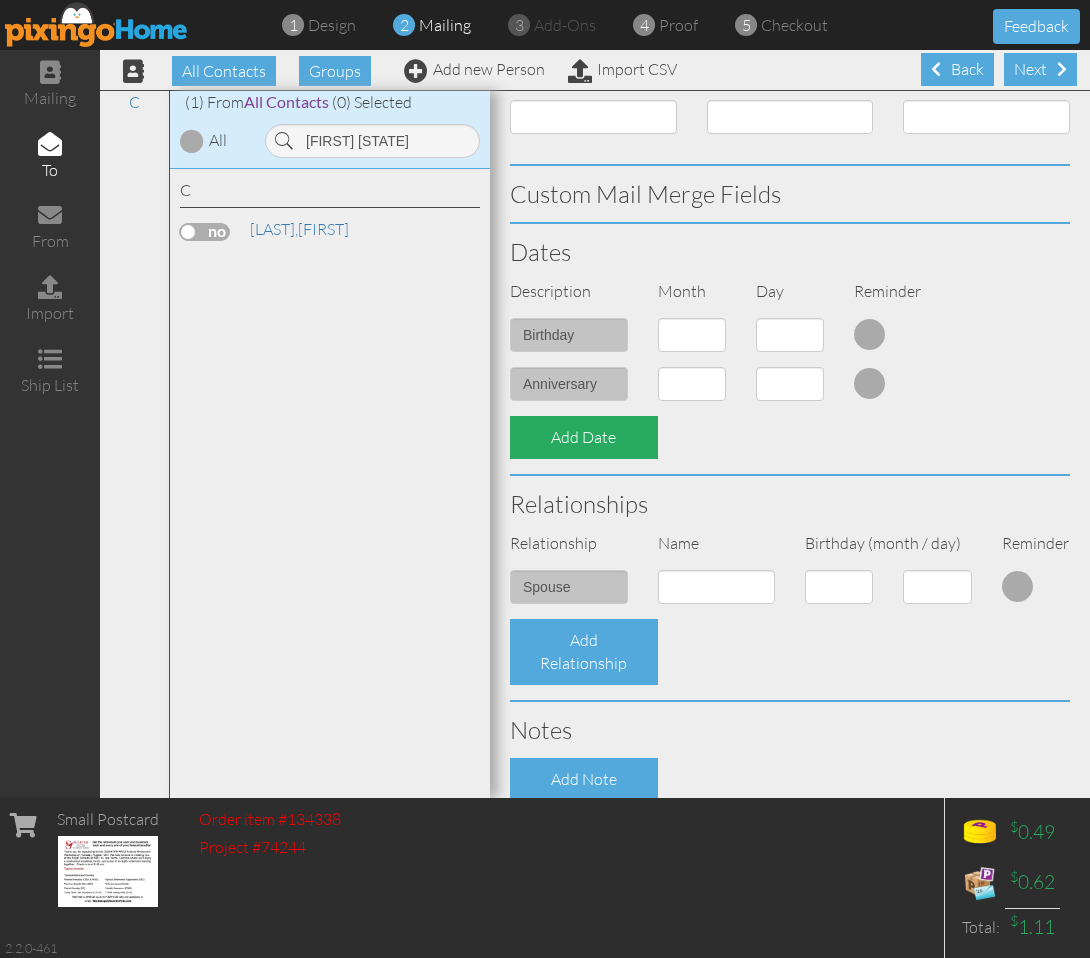 scroll, scrollTop: 654, scrollLeft: 0, axis: vertical 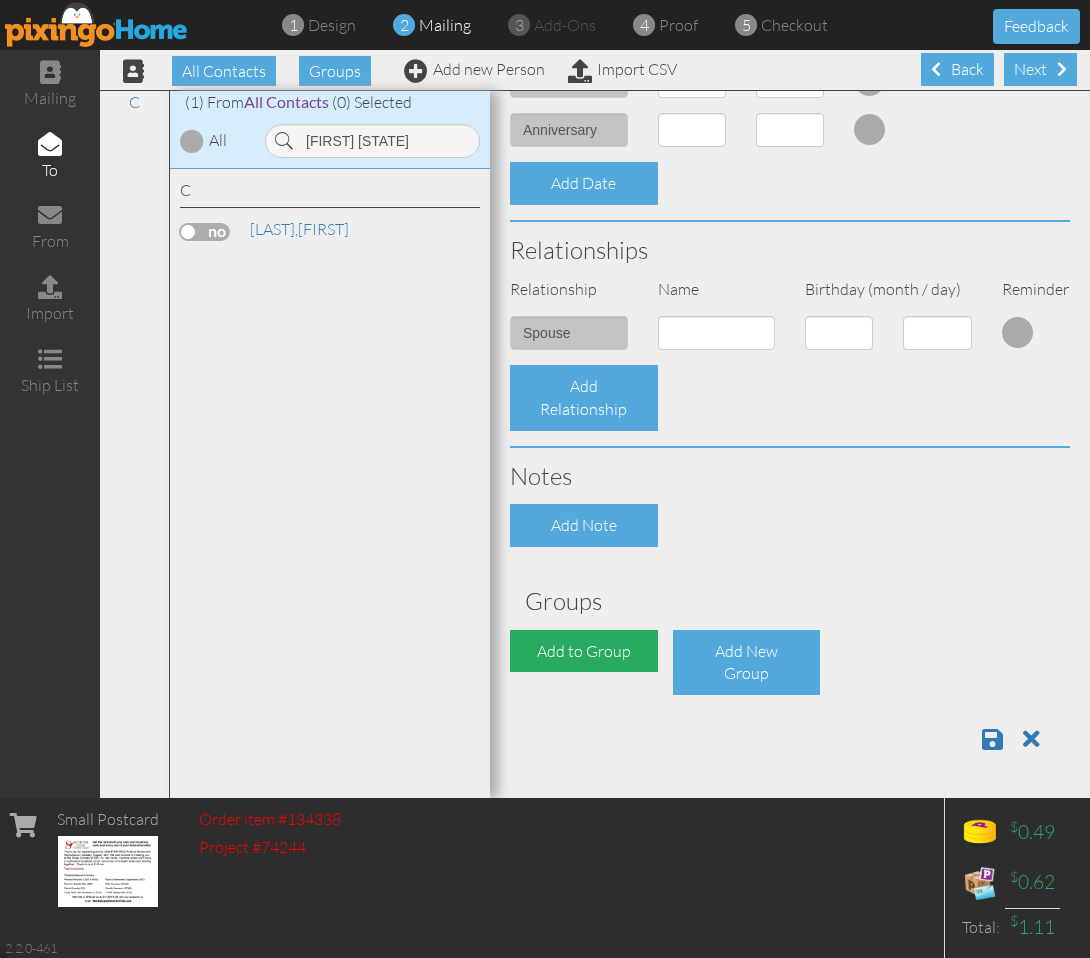 click on "Add to Group" at bounding box center [584, 651] 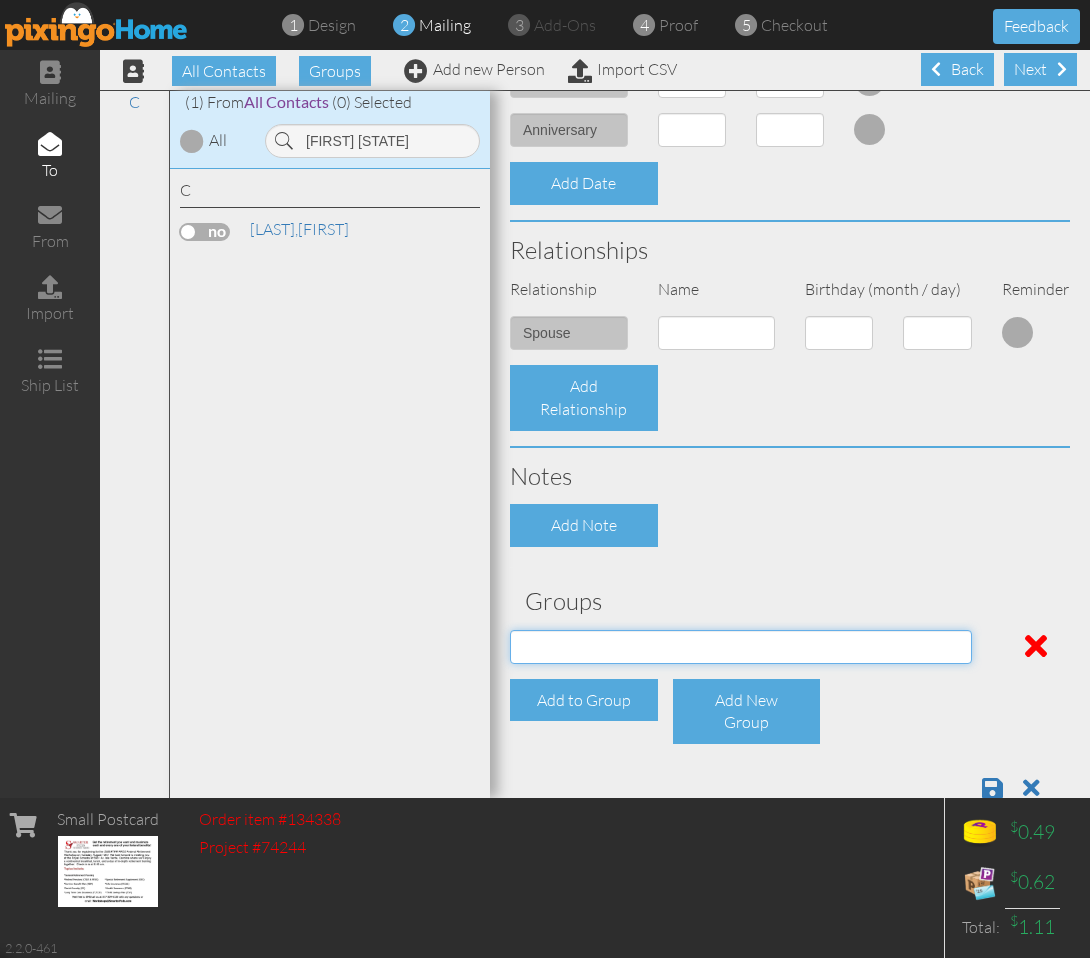 click on "04/22/2025 SMARTER FEDS OSD DMEA California 06/25/2025 BOP Onsite 08/12 Puerto Rico Registrants 2025 Current Clients 5/20 Dinner Seminar Attendees AFEA Sept 20 2022 orlando attendee AFEA Sept 20 2022 orlando registrant AFEA Sept 22 2022 orlando registrant Aggie Buddies All AZ Federal Employees All Colorado Fed Employees ALL FL Fed Registrants 2019-Aug 2021 ALL Florida Federal Employees All KS Federal Employees All Missouri Federal Employees ALL Texas Fed Employees Arizona LEO ARTCC Memphis Jan 25 2023 Registrant ATC ATCA 2022 Global Conference & Expo AUSTIN Aug 17 2021 Attendees AUSTIN August 4 2022 Registrants AUSTIN Dec 2 2020 Attendees AUSTIN Jan 26, 21 Attendees AUSTIN Jan 28 2022 Registrants AUSTIN Mar 29 2022 Registrants AUSTIN March 17 2021 Attendees AUSTIN May 24 2022 Attendee AUSTIN May 24 2022 Registrants AUSTIN Nov 16 2021 Attendees AUSTIN Oct 7 2020 Attendees AUSTIN Sept 27 2022 Registrants Christmas Card 2022 Christmas card 2023 Christmas Card 2024 Christmas Cards 2021 Colorado LEO/FF Nhcfae 2024" at bounding box center (741, 647) 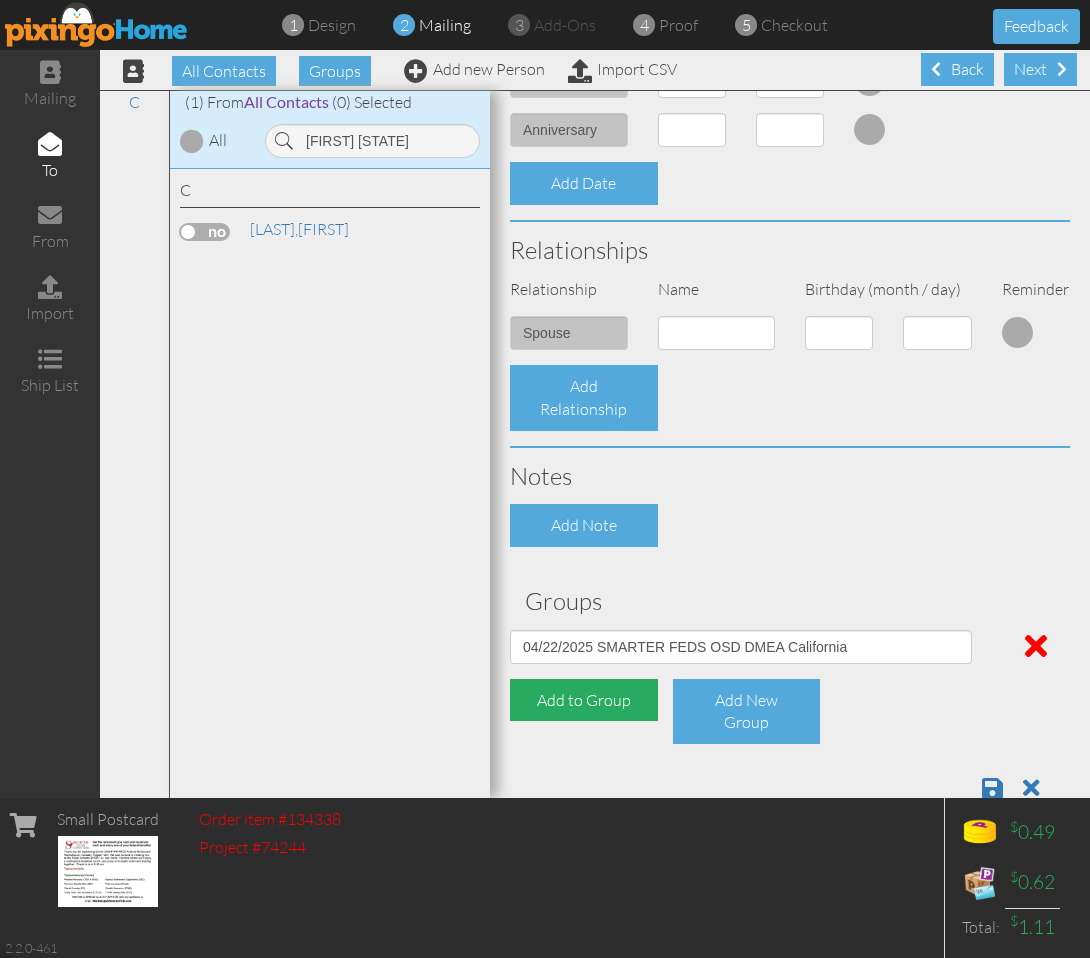 click on "Add to Group" at bounding box center (584, 700) 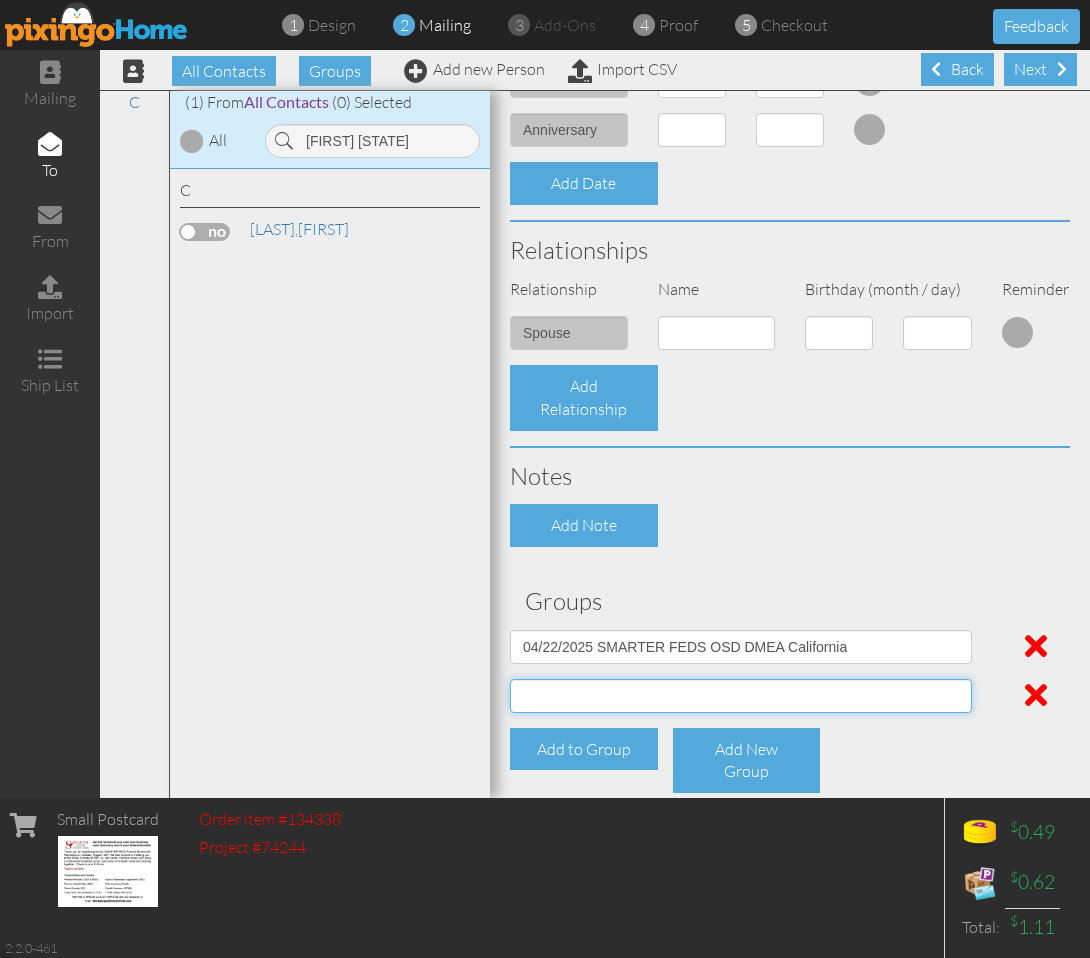 click on "04/22/2025 SMARTER FEDS OSD DMEA California 06/25/2025 BOP Onsite 08/12 Puerto Rico Registrants 2025 Current Clients 5/20 Dinner Seminar Attendees AFEA Sept 20 2022 orlando attendee AFEA Sept 20 2022 orlando registrant AFEA Sept 22 2022 orlando registrant Aggie Buddies All AZ Federal Employees All Colorado Fed Employees ALL FL Fed Registrants 2019-Aug 2021 ALL Florida Federal Employees All KS Federal Employees All Missouri Federal Employees ALL Texas Fed Employees Arizona LEO ARTCC Memphis Jan 25 2023 Registrant ATC ATCA 2022 Global Conference & Expo AUSTIN Aug 17 2021 Attendees AUSTIN August 4 2022 Registrants AUSTIN Dec 2 2020 Attendees AUSTIN Jan 26, 21 Attendees AUSTIN Jan 28 2022 Registrants AUSTIN Mar 29 2022 Registrants AUSTIN March 17 2021 Attendees AUSTIN May 24 2022 Attendee AUSTIN May 24 2022 Registrants AUSTIN Nov 16 2021 Attendees AUSTIN Oct 7 2020 Attendees AUSTIN Sept 27 2022 Registrants Christmas Card 2022 Christmas card 2023 Christmas Card 2024 Christmas Cards 2021 Colorado LEO/FF Nhcfae 2024" at bounding box center [741, 696] 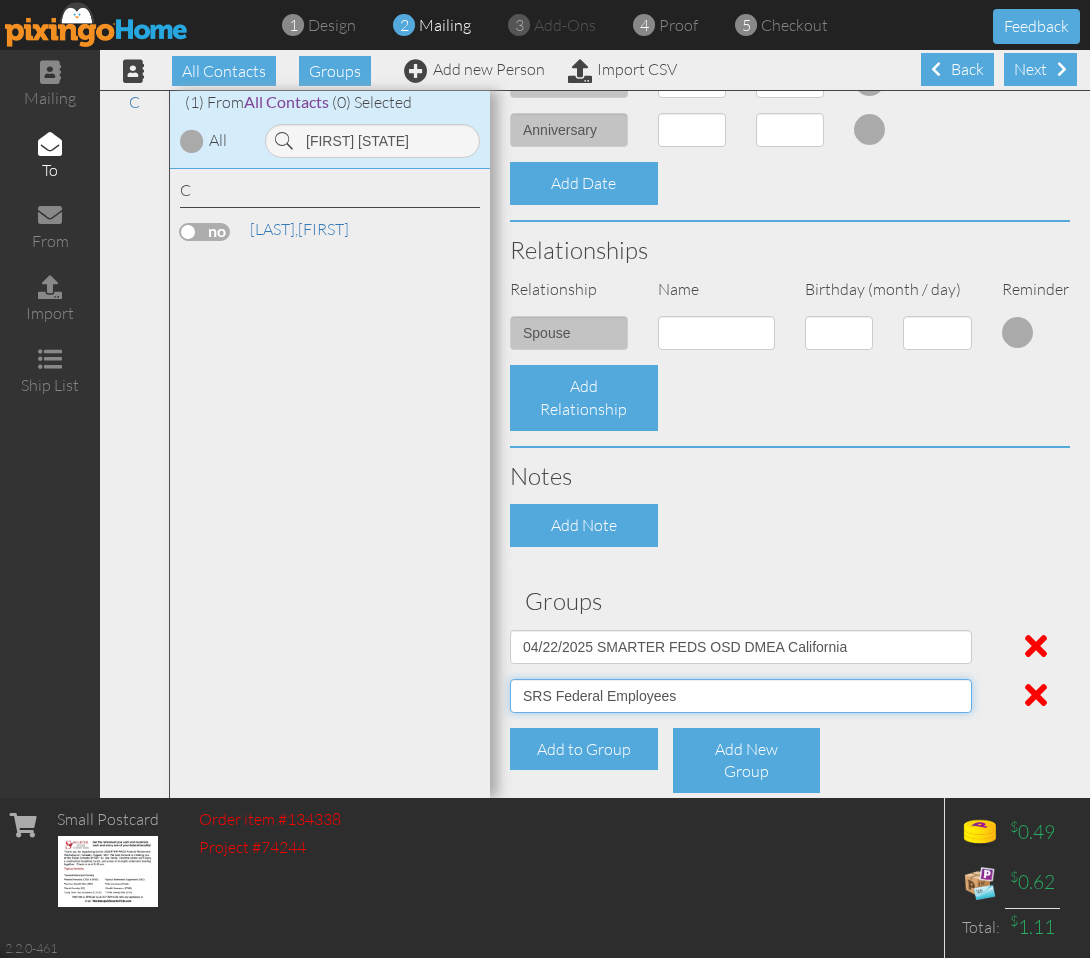 click on "04/22/2025 SMARTER FEDS OSD DMEA California 06/25/2025 BOP Onsite 08/12 Puerto Rico Registrants 2025 Current Clients 5/20 Dinner Seminar Attendees AFEA Sept 20 2022 orlando attendee AFEA Sept 20 2022 orlando registrant AFEA Sept 22 2022 orlando registrant Aggie Buddies All AZ Federal Employees All Colorado Fed Employees ALL FL Fed Registrants 2019-Aug 2021 ALL Florida Federal Employees All KS Federal Employees All Missouri Federal Employees ALL Texas Fed Employees Arizona LEO ARTCC Memphis Jan 25 2023 Registrant ATC ATCA 2022 Global Conference & Expo AUSTIN Aug 17 2021 Attendees AUSTIN August 4 2022 Registrants AUSTIN Dec 2 2020 Attendees AUSTIN Jan 26, 21 Attendees AUSTIN Jan 28 2022 Registrants AUSTIN Mar 29 2022 Registrants AUSTIN March 17 2021 Attendees AUSTIN May 24 2022 Attendee AUSTIN May 24 2022 Registrants AUSTIN Nov 16 2021 Attendees AUSTIN Oct 7 2020 Attendees AUSTIN Sept 27 2022 Registrants Christmas Card 2022 Christmas card 2023 Christmas Card 2024 Christmas Cards 2021 Colorado LEO/FF Nhcfae 2024" at bounding box center [741, 696] 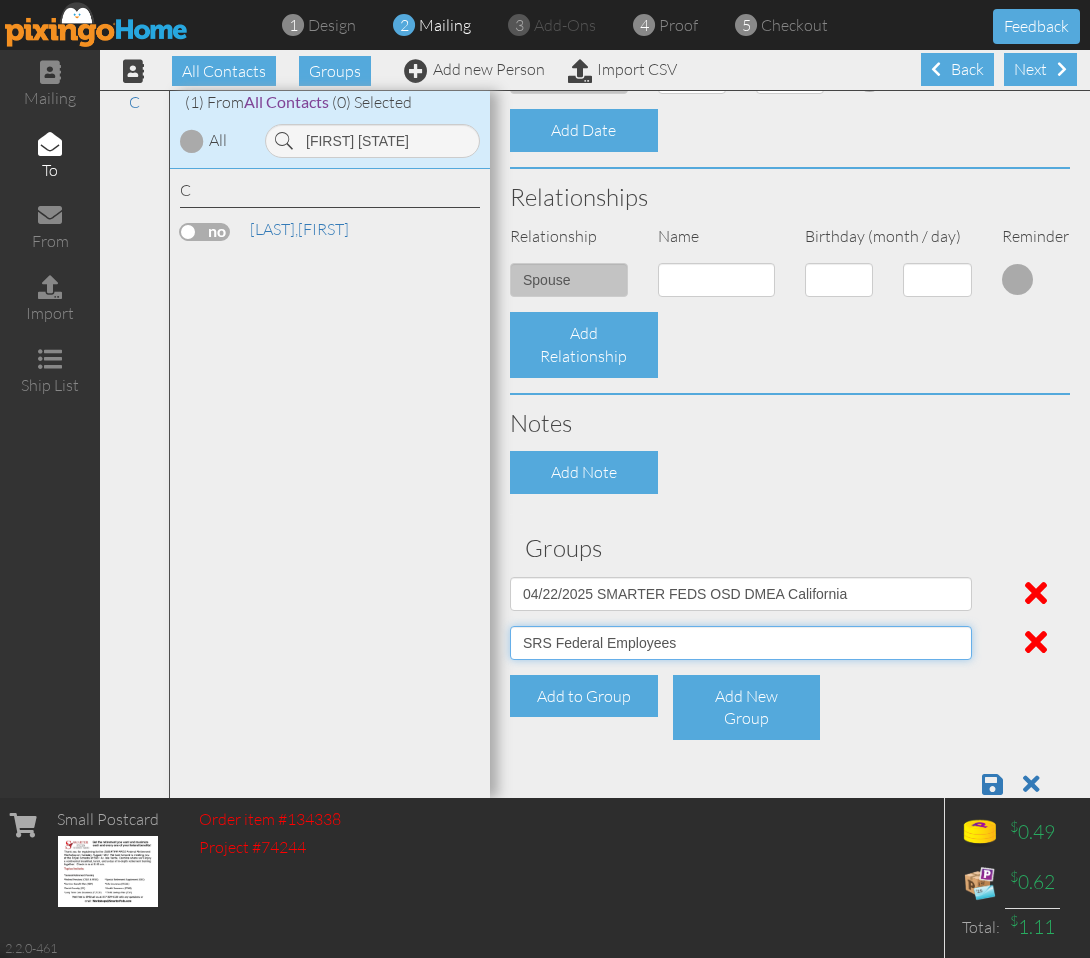scroll, scrollTop: 752, scrollLeft: 0, axis: vertical 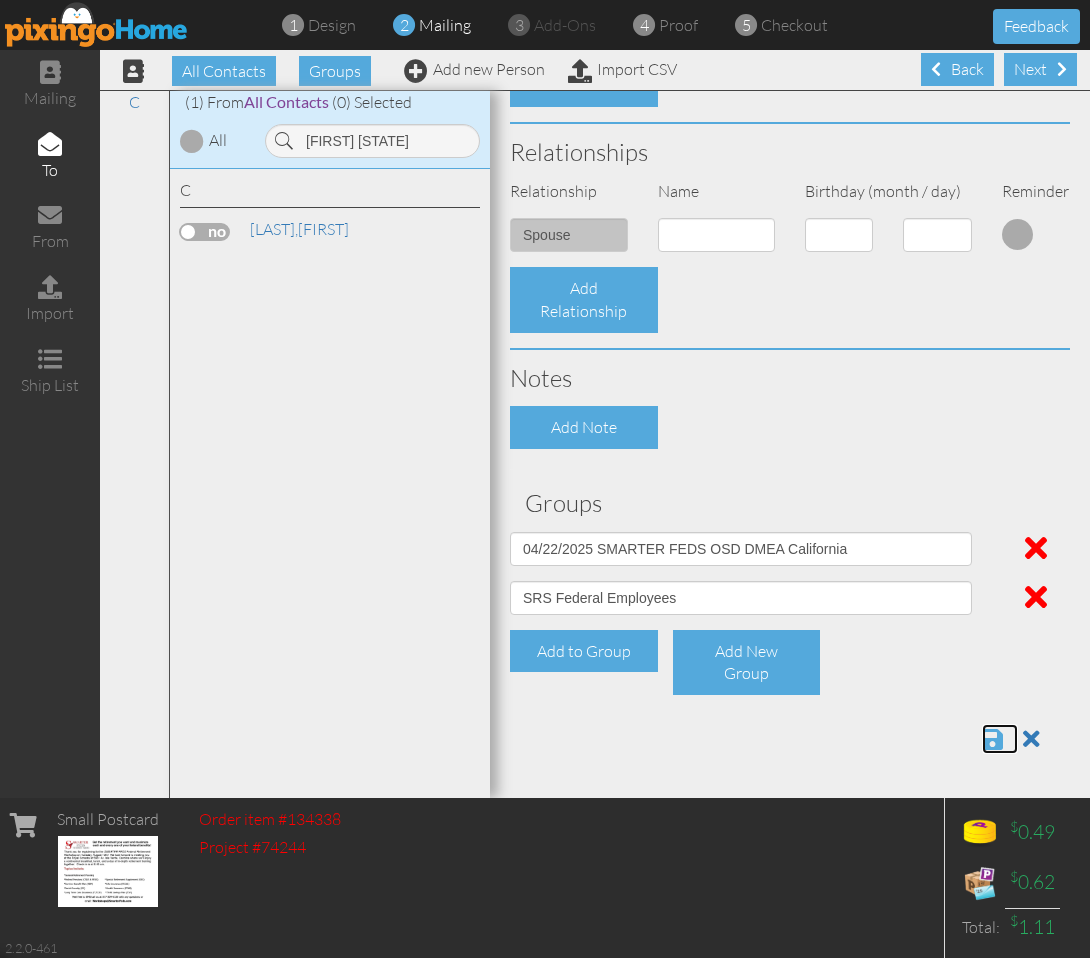 click at bounding box center (992, 739) 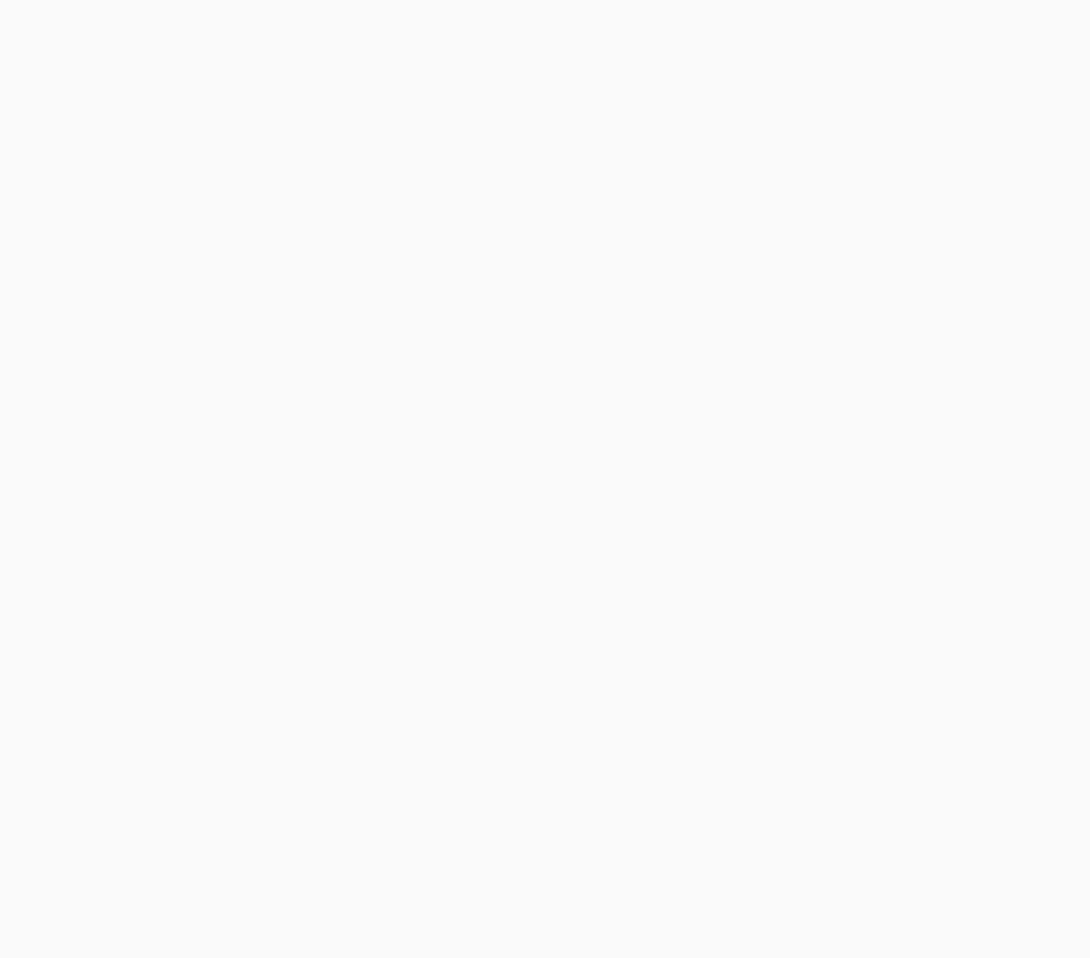 scroll, scrollTop: 0, scrollLeft: 0, axis: both 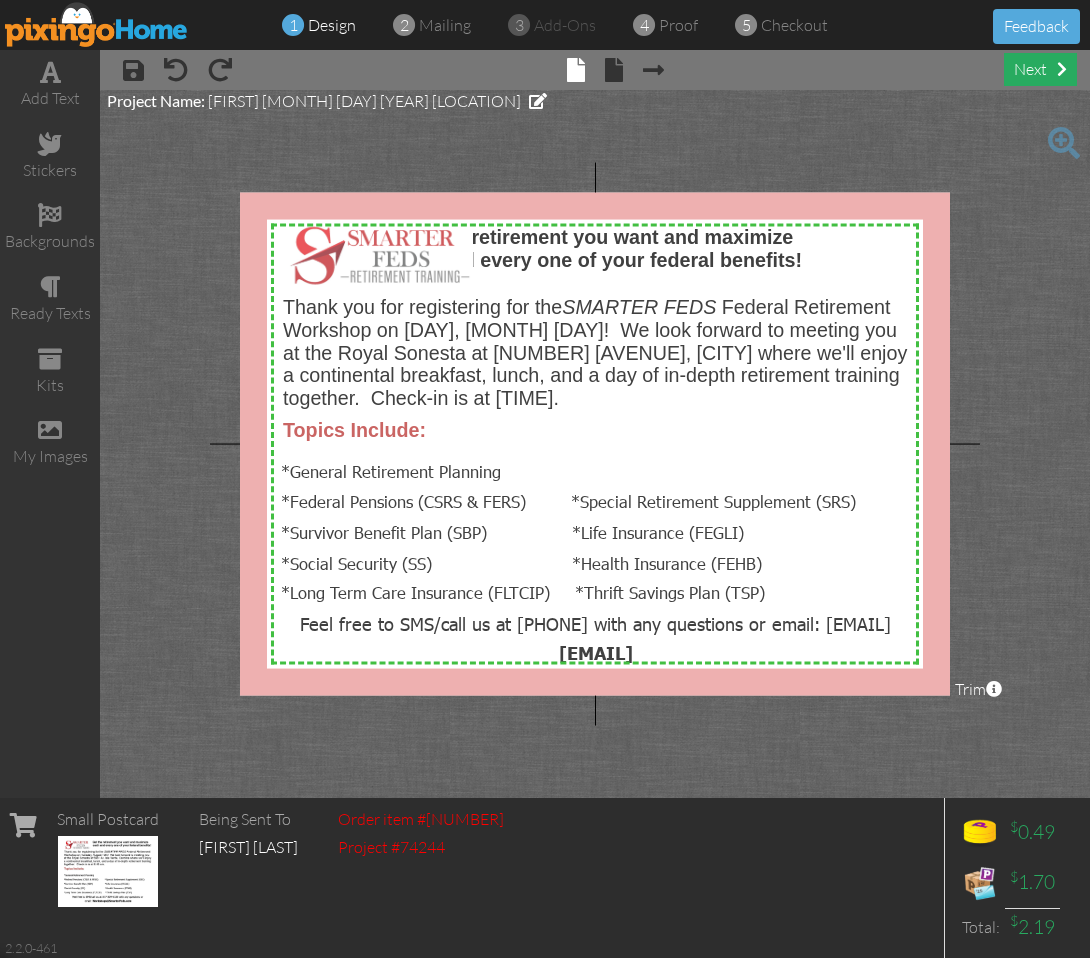click on "next" at bounding box center (1040, 69) 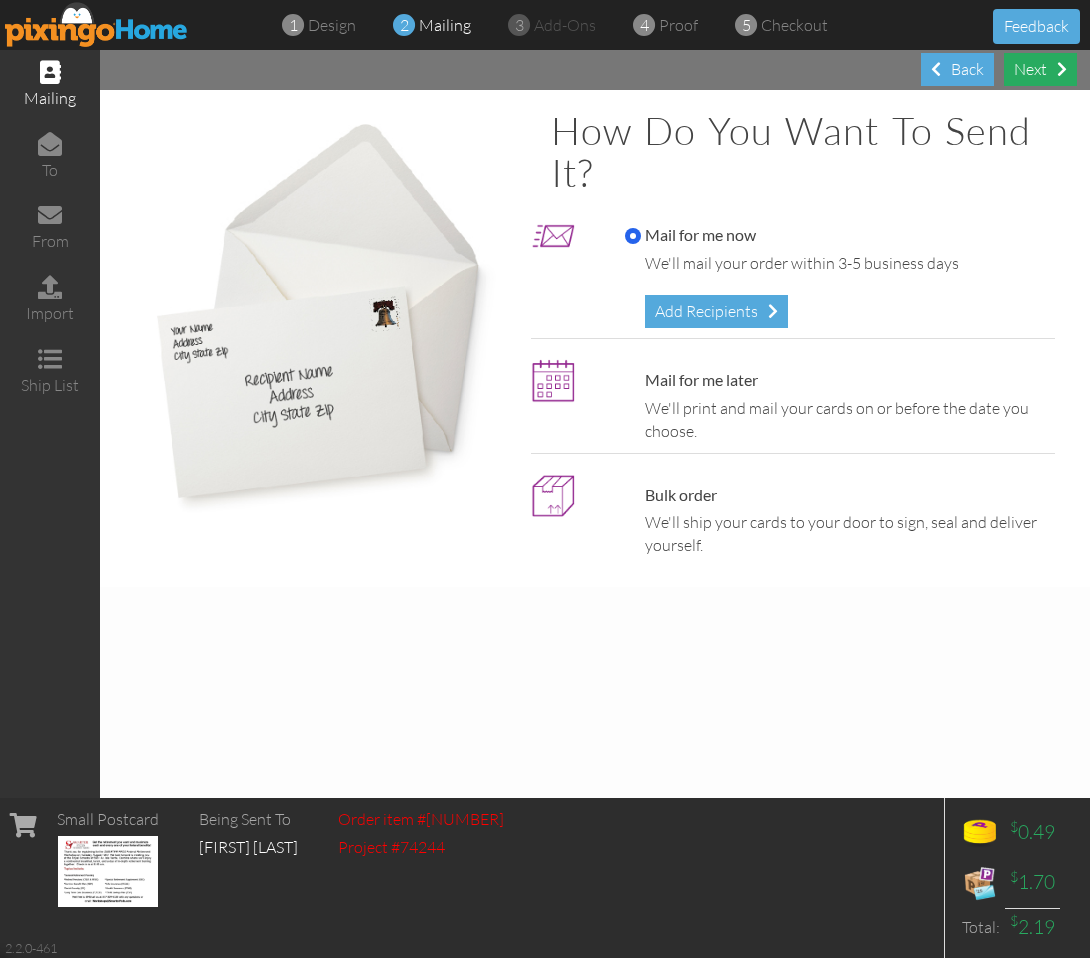 click on "Next" at bounding box center [1040, 69] 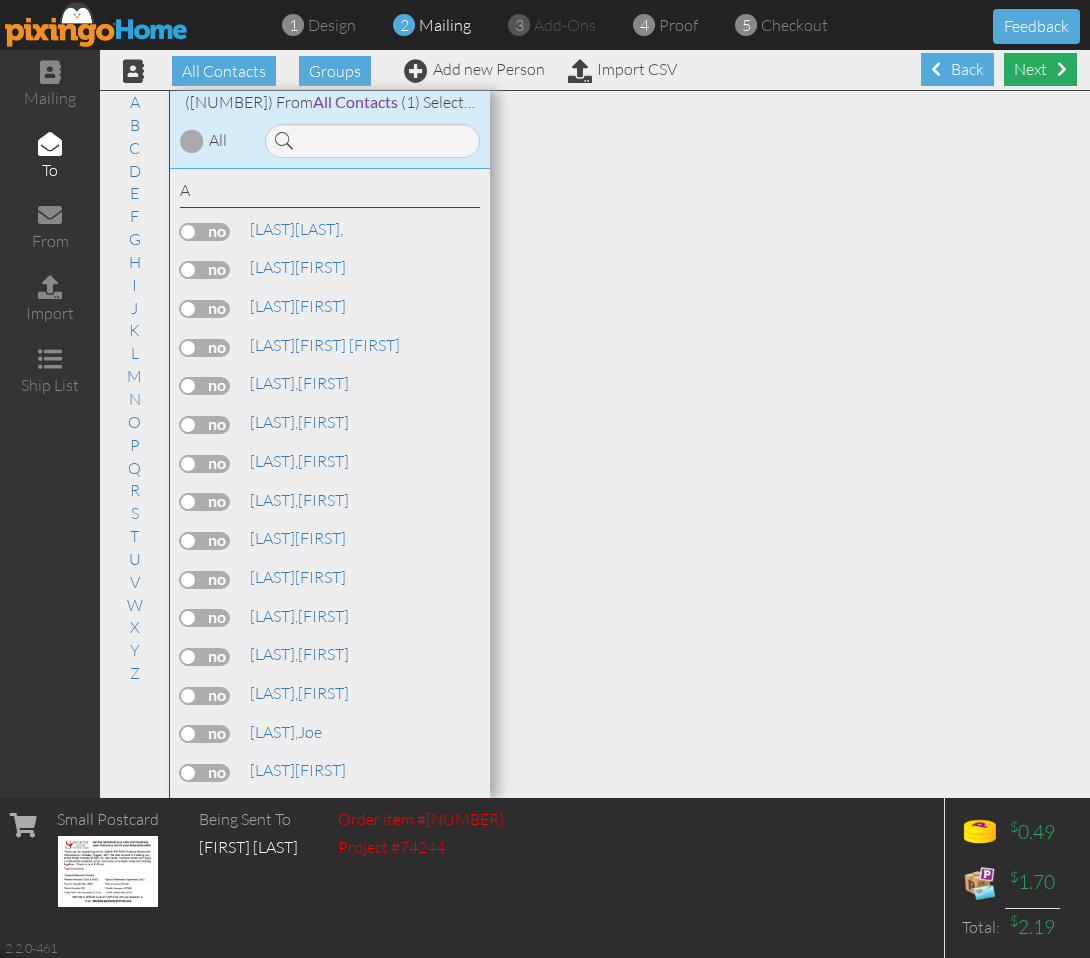 click on "Next" at bounding box center [1040, 69] 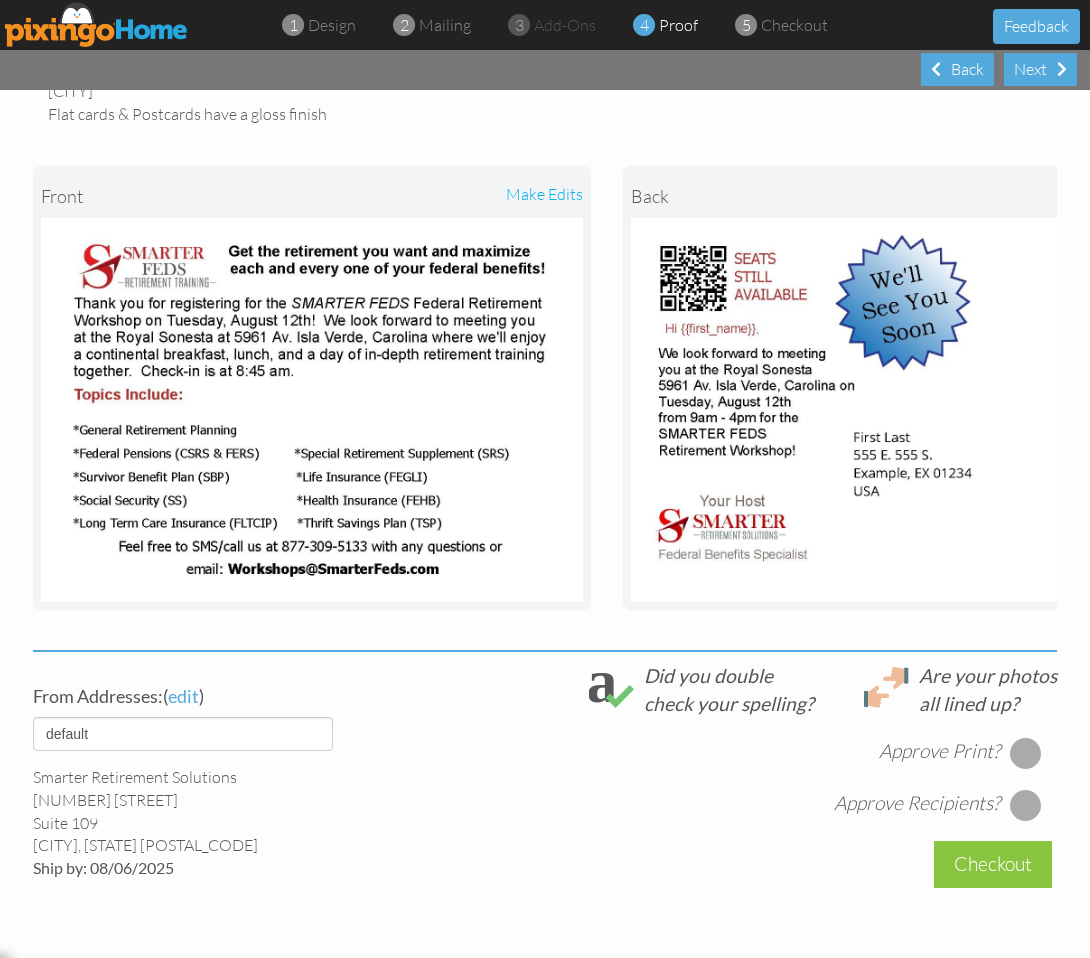 scroll, scrollTop: 466, scrollLeft: 0, axis: vertical 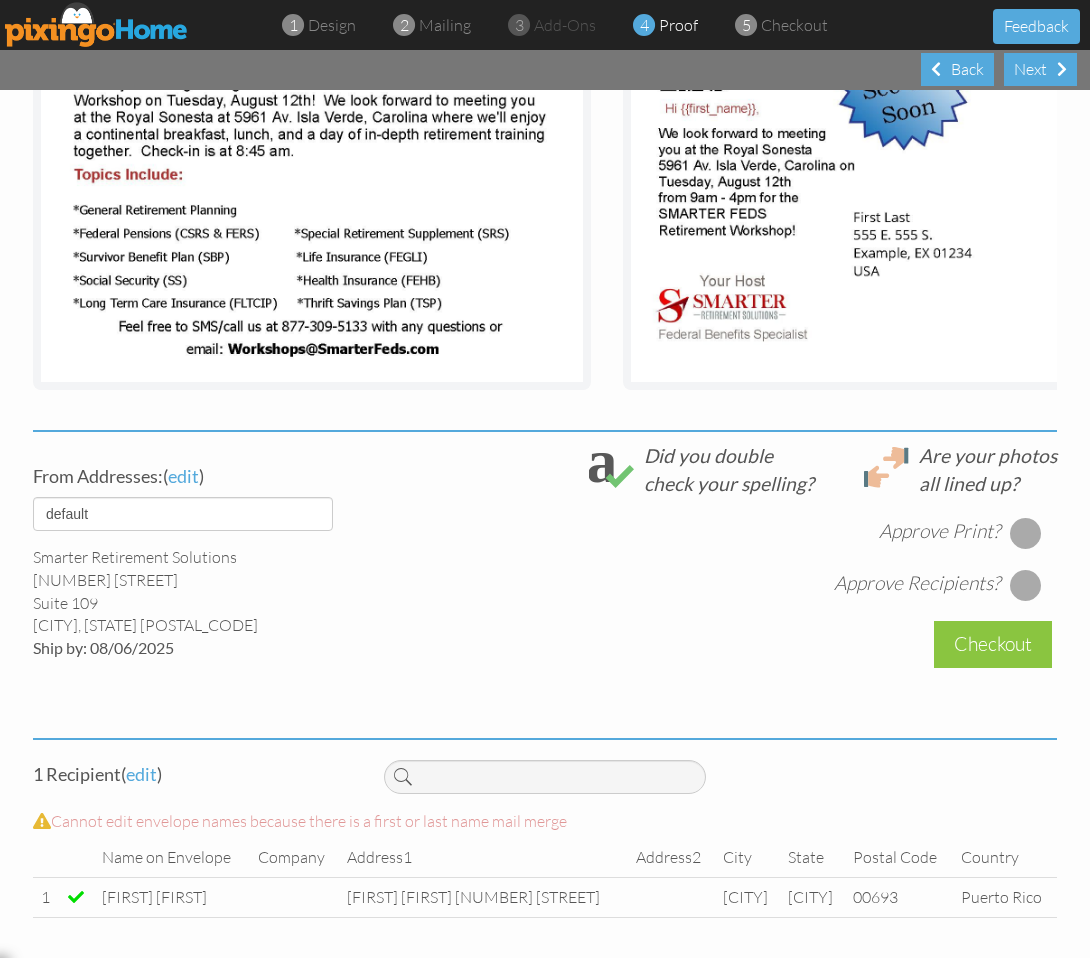 click on "From Addresses:
( edit )
default HOME DENVER Team AUSTIN Team COL SPGS team ORLANDO Team Replica Wealth KANSAS CITY Team PHOENIX Team Smarter Feds LLC CLEARWATER/ST PETE TEAM
Smarter Retirement Solutions
601 S Harbour Island Blvd
Suite 109
Tampa, FL 33602
Ship by: 08/06/2025" at bounding box center [193, 551] 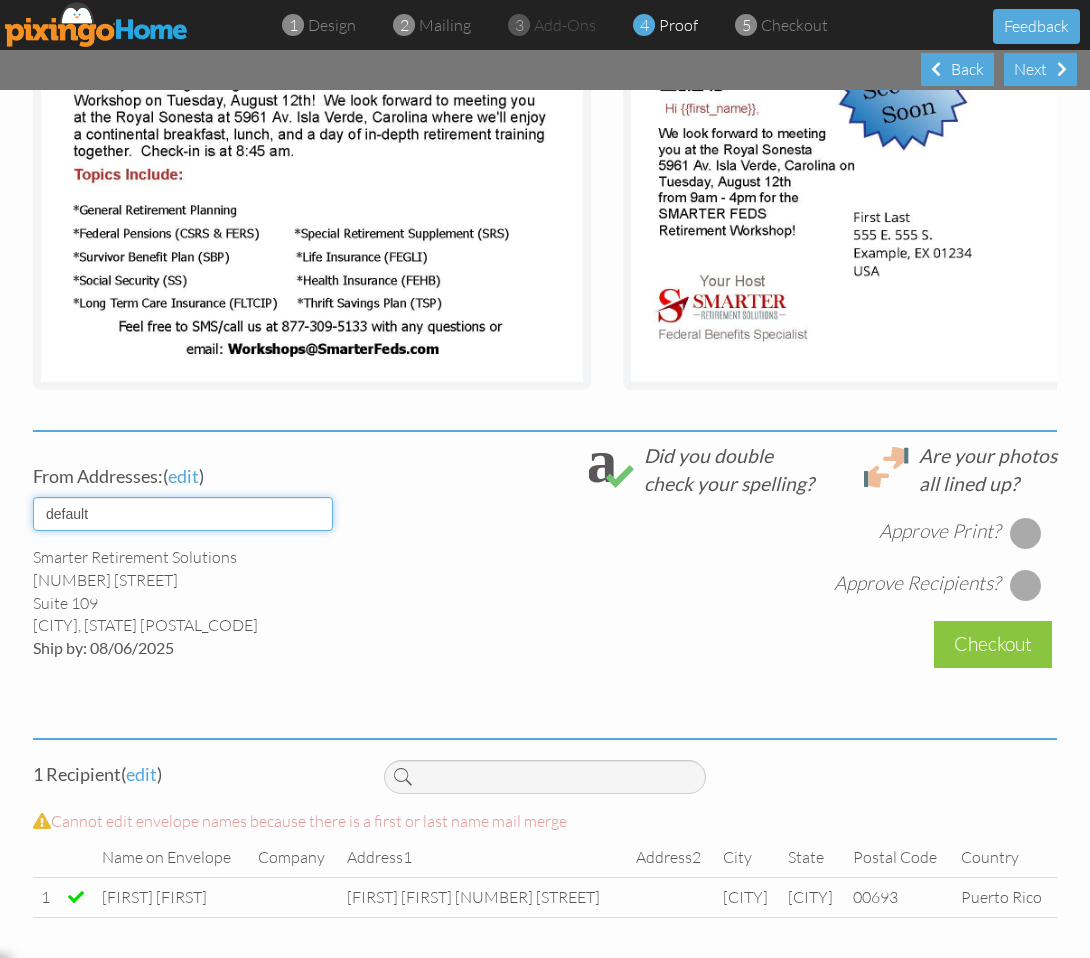 click on "default HOME DENVER Team AUSTIN Team COL SPGS team ORLANDO Team Replica Wealth KANSAS CITY Team PHOENIX Team Smarter Feds LLC CLEARWATER/ST PETE TEAM" at bounding box center (183, 514) 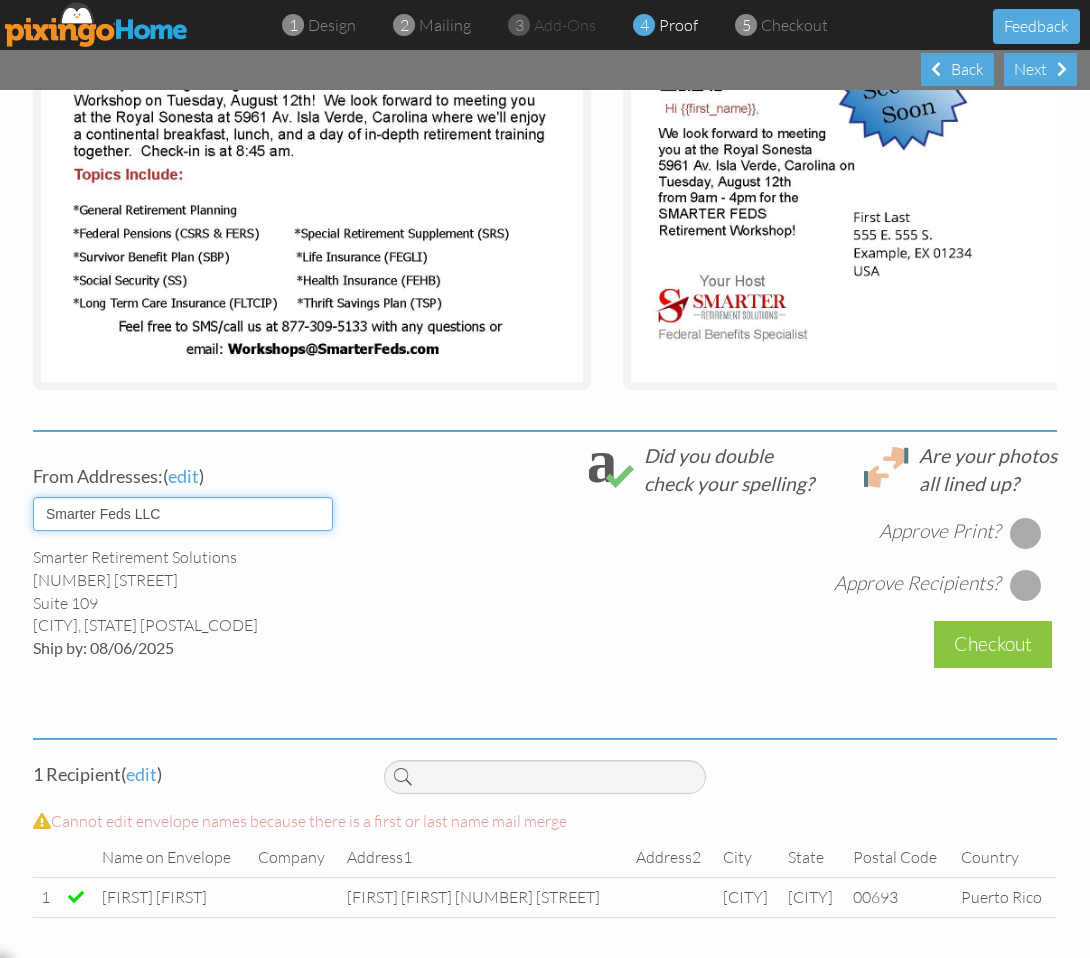 click on "default HOME DENVER Team AUSTIN Team COL SPGS team ORLANDO Team Replica Wealth KANSAS CITY Team PHOENIX Team Smarter Feds LLC CLEARWATER/ST PETE TEAM" at bounding box center (183, 514) 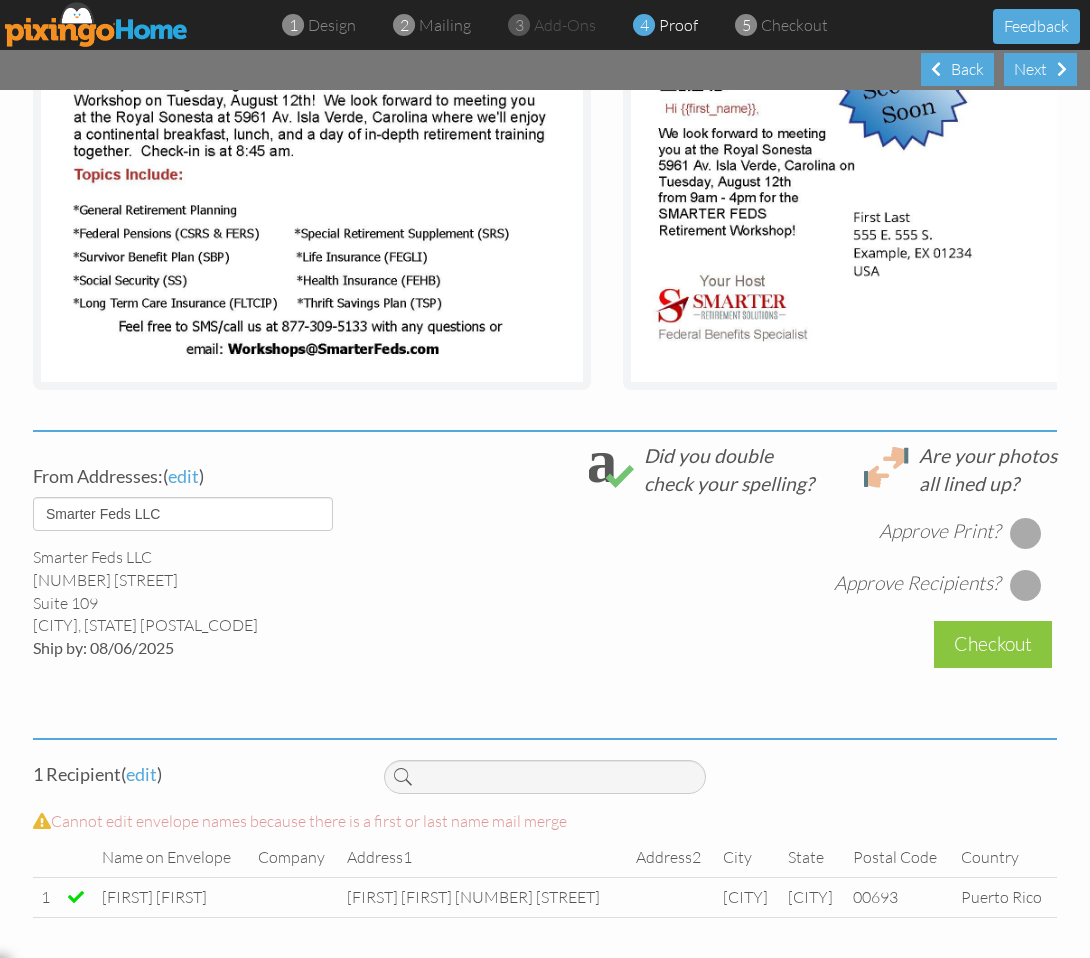 click at bounding box center [1026, 533] 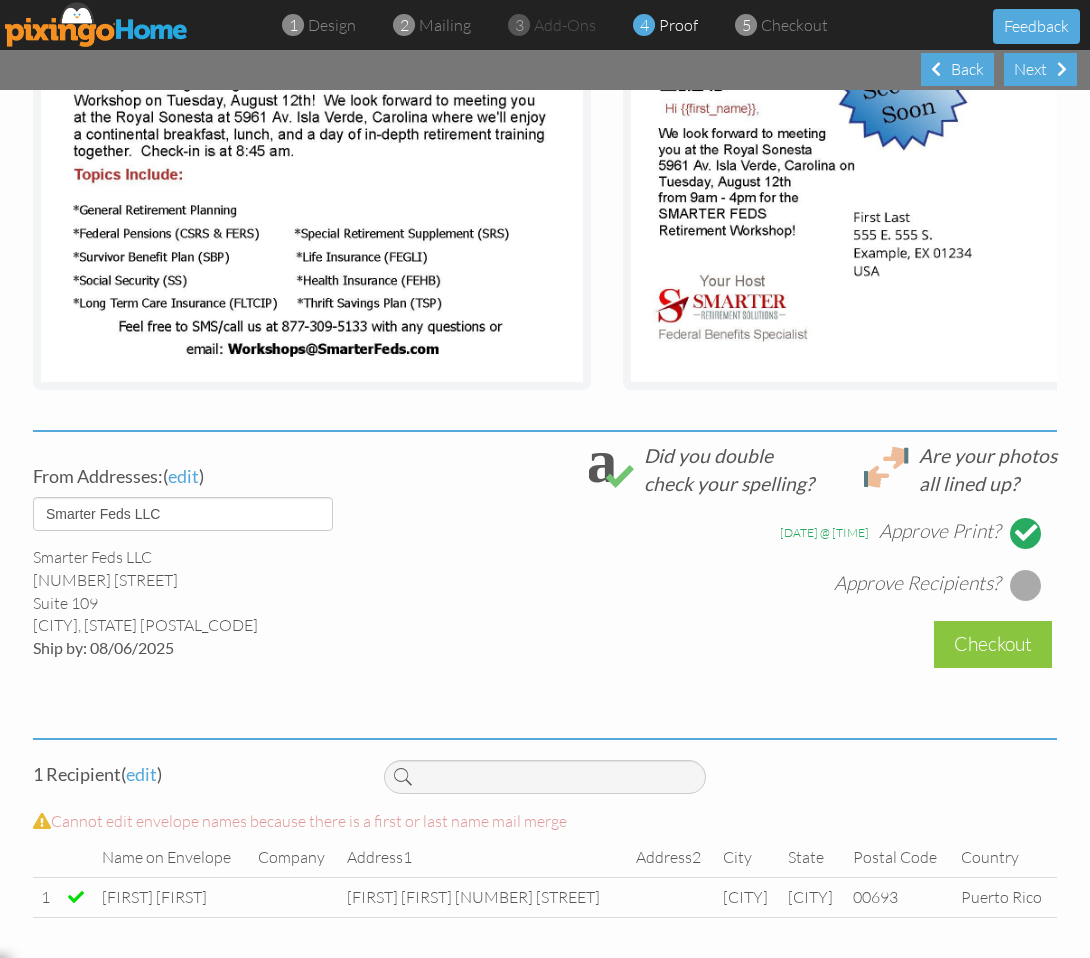 click at bounding box center (1026, 585) 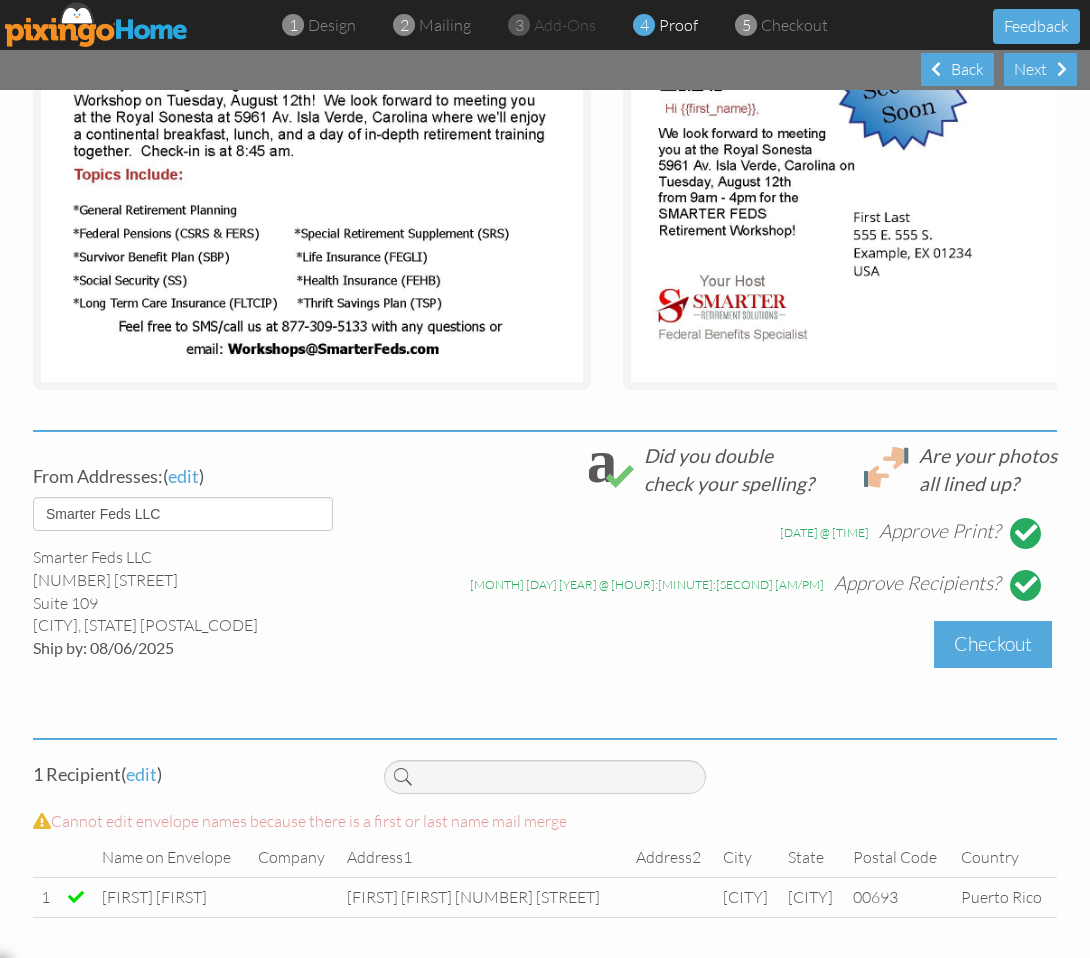 click on "Checkout" at bounding box center (993, 644) 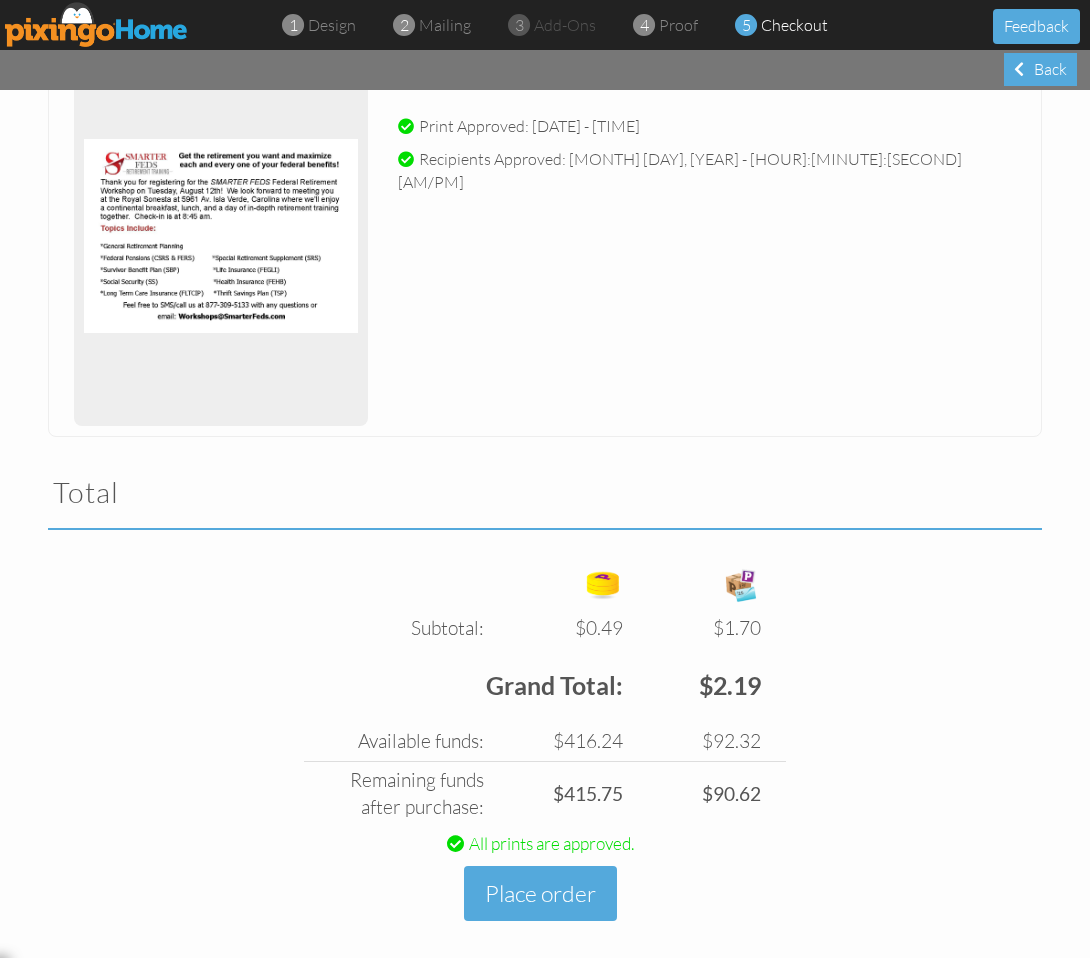 scroll, scrollTop: 334, scrollLeft: 0, axis: vertical 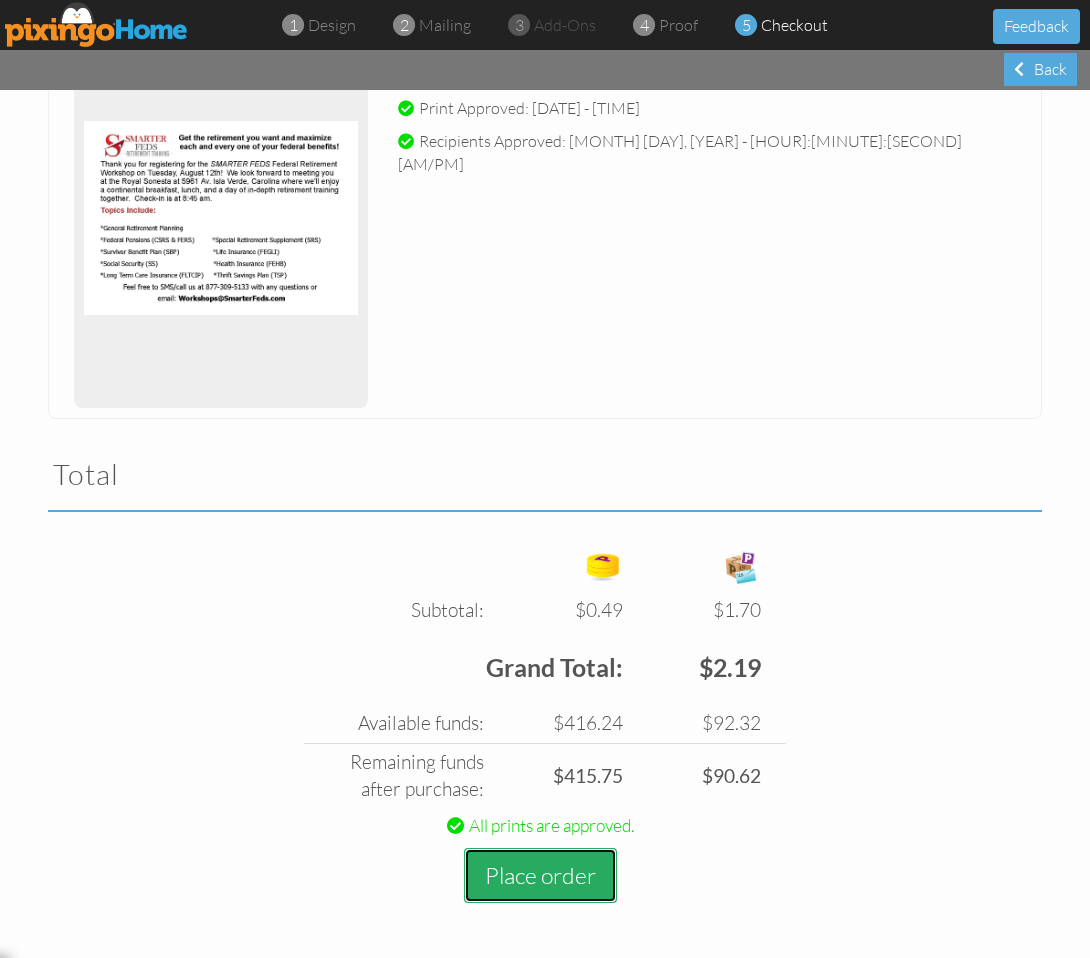 click on "Place order" at bounding box center (540, 875) 